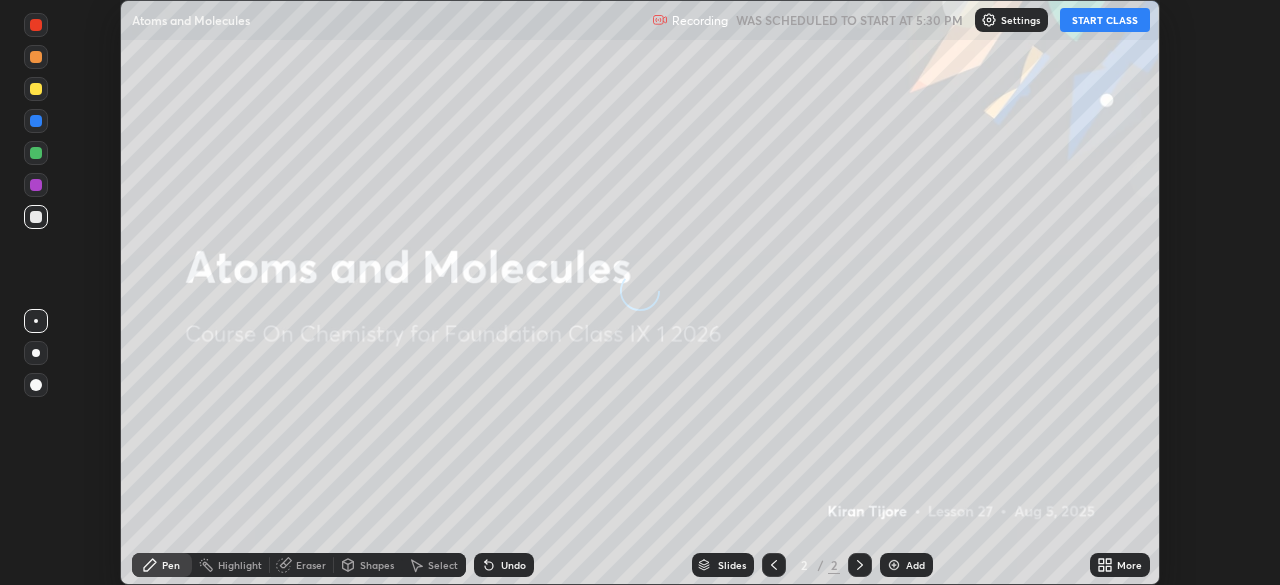 scroll, scrollTop: 0, scrollLeft: 0, axis: both 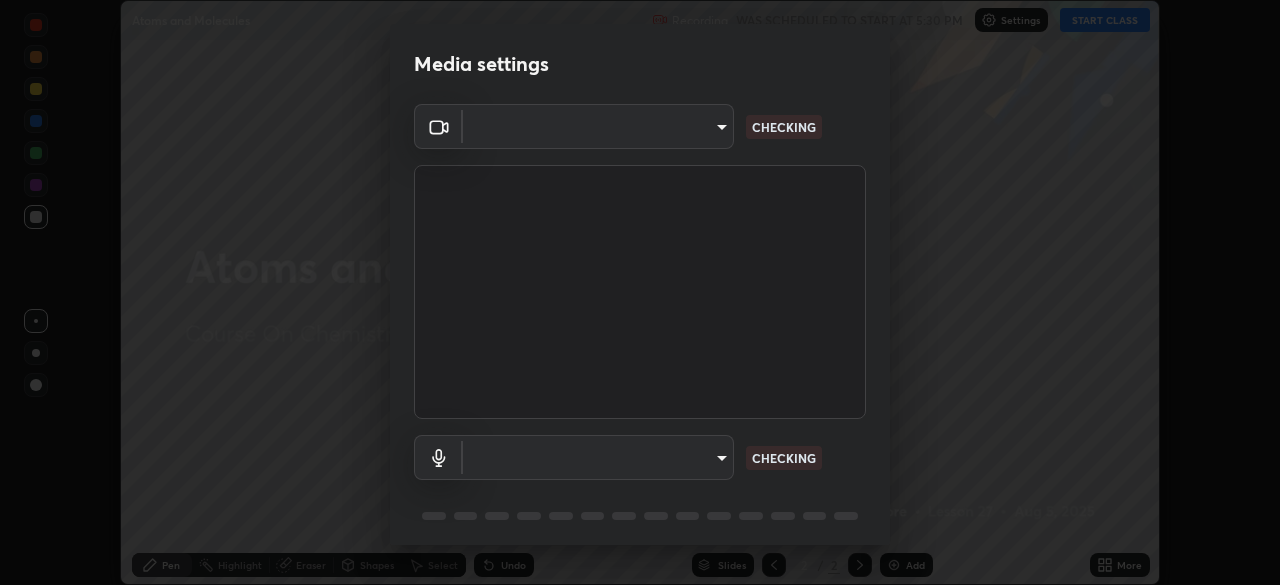 type on "5050cddac95c67769b367d69e6c908435fee2ef398a233ed88f2bdbb55b0a279" 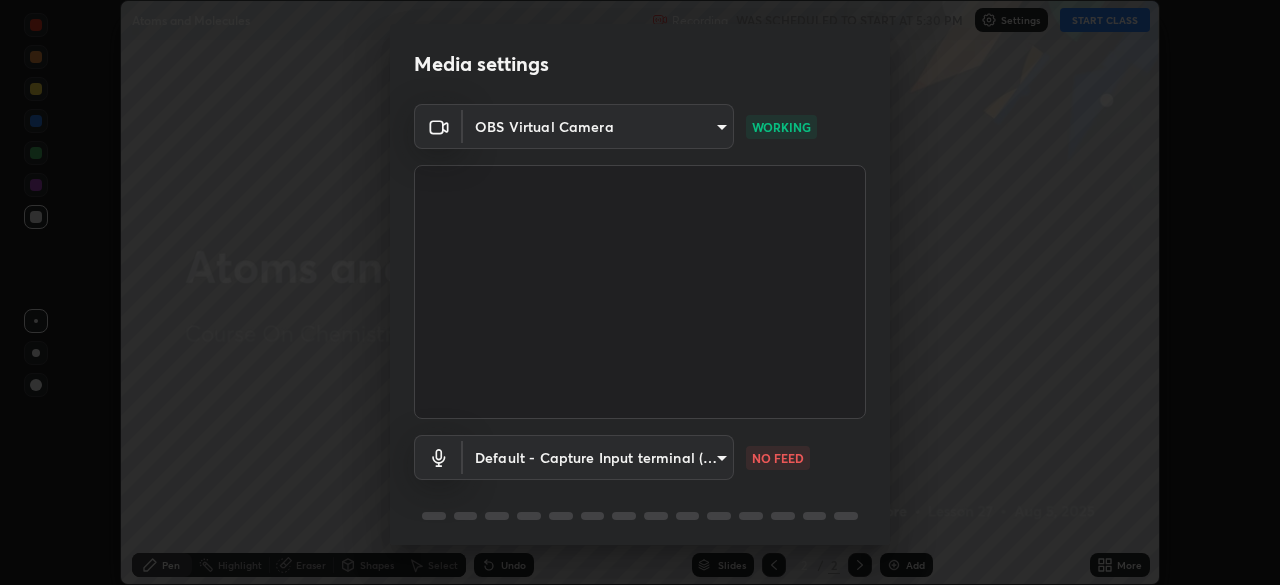 click on "Erase all Atoms and Molecules Recording WAS SCHEDULED TO START AT 5:30 PM Settings START CLASS Setting up your live class Atoms and Molecules • L27 of Course On Chemistry for Foundation Class IX 1 2026 [NAME] Pen Highlight Eraser Shapes Select Undo Slides 2 / 2 Add More No doubts shared Encourage your learners to ask a doubt for better clarity Report an issue Reason for reporting Buffering Chat not working Audio - Video sync issue Educator video quality low ​ Attach an image Report Media settings OBS Virtual Camera [HASH] WORKING Default - Capture Input terminal (Digital Array MIC) default NO FEED 1 / 5 Next" at bounding box center (640, 292) 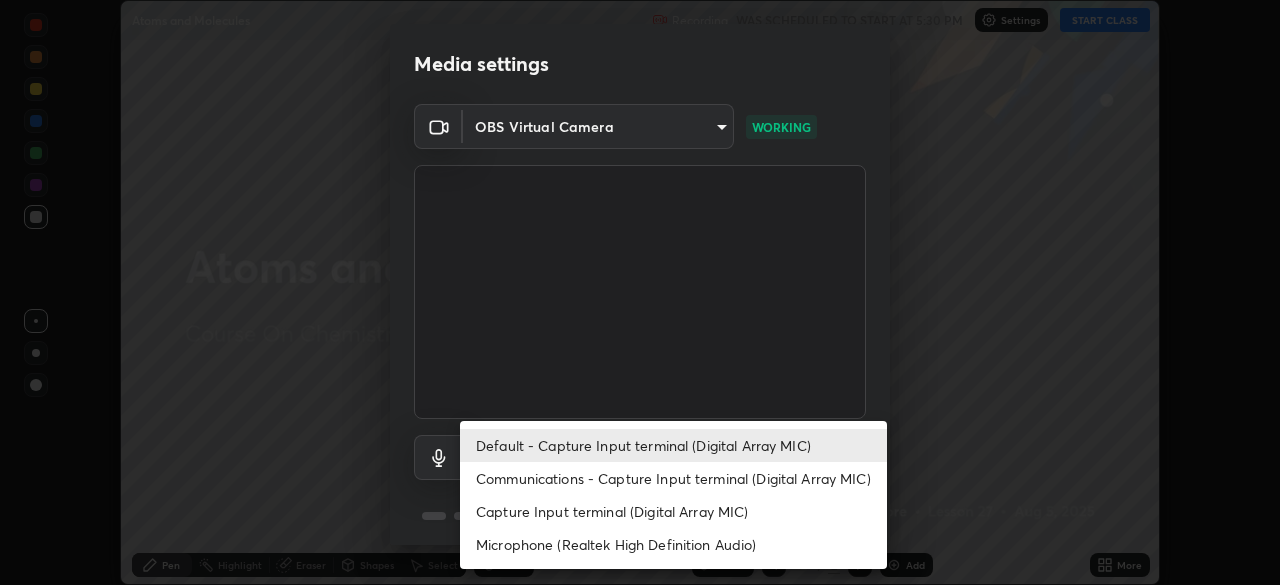click on "Communications - Capture Input terminal (Digital Array MIC)" at bounding box center (673, 478) 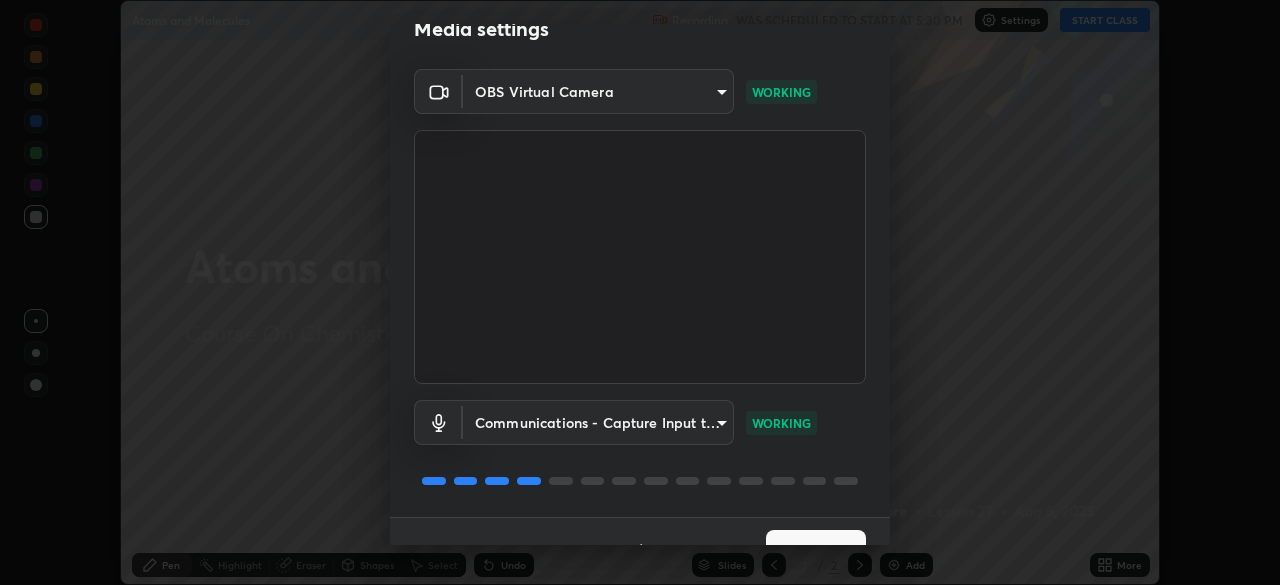 scroll, scrollTop: 71, scrollLeft: 0, axis: vertical 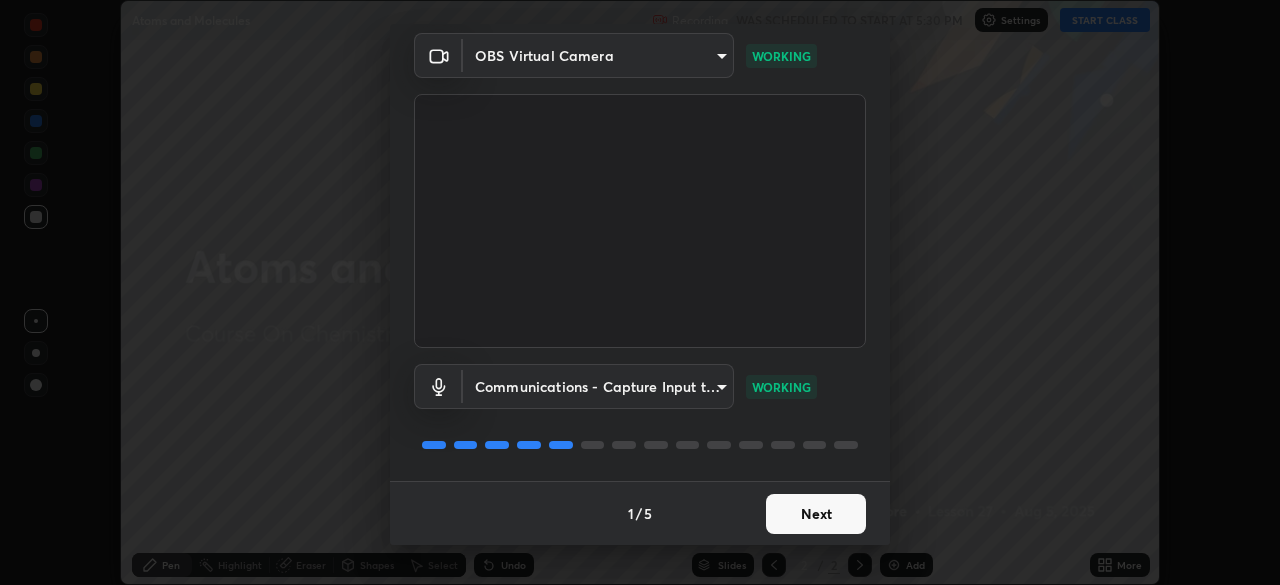 click on "Next" at bounding box center (816, 514) 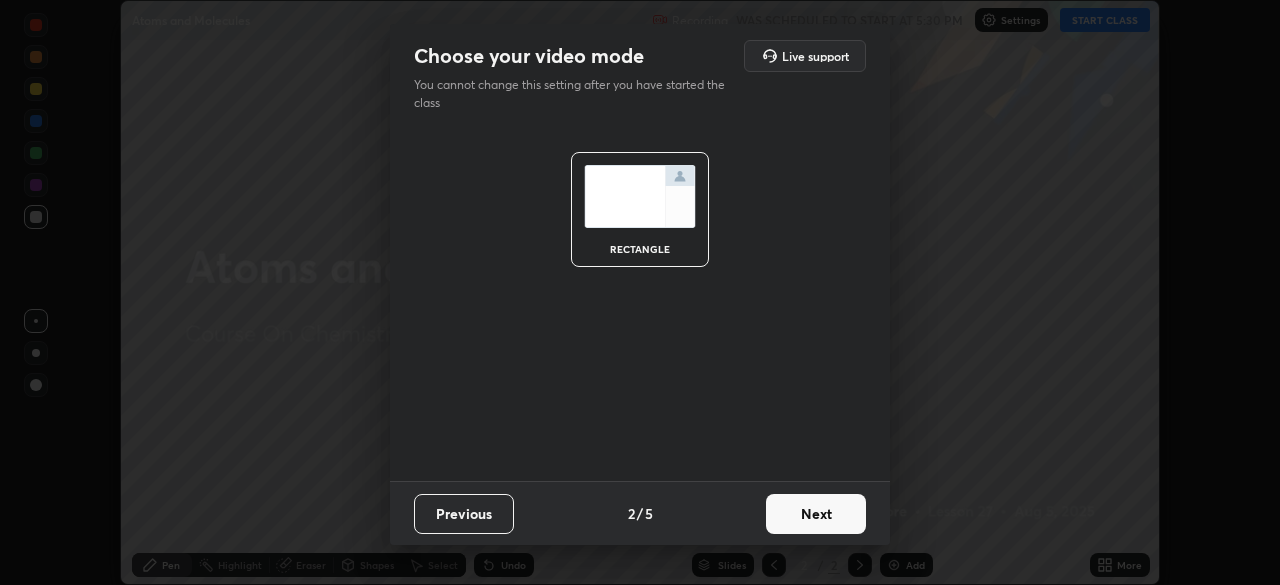 click on "Next" at bounding box center [816, 514] 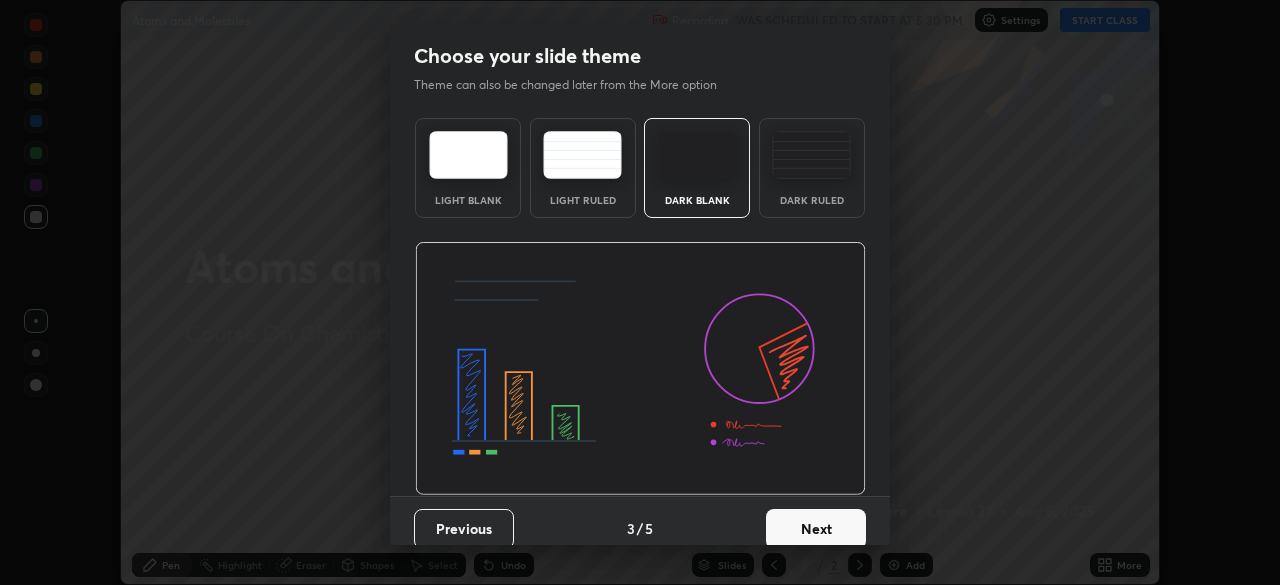 click on "Dark Ruled" at bounding box center (812, 168) 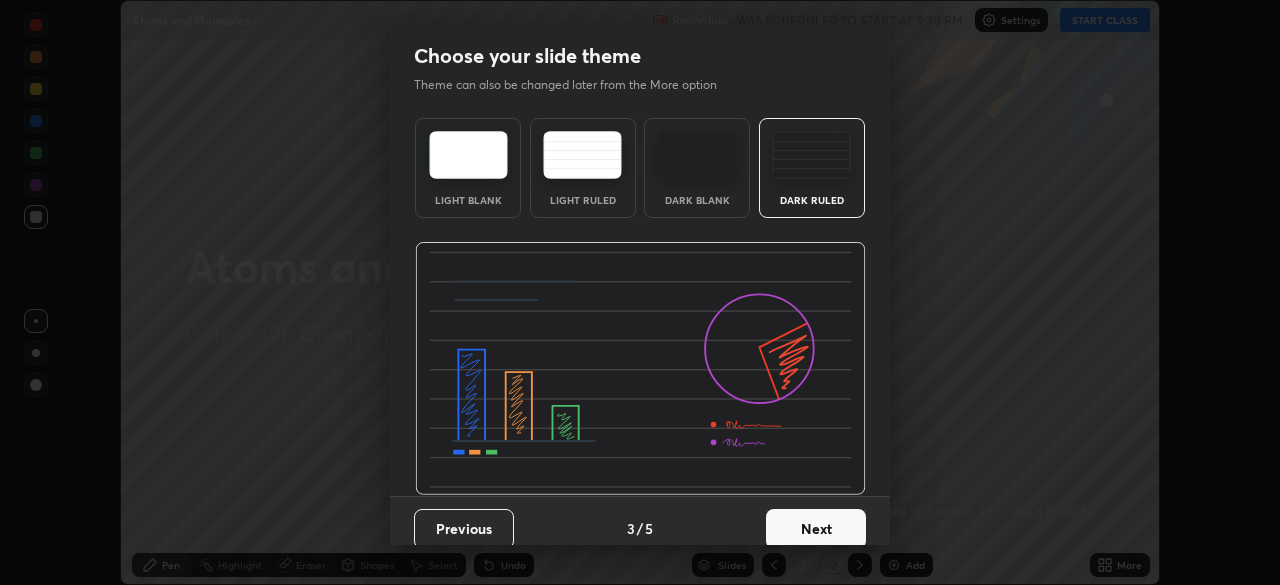 click on "Next" at bounding box center (816, 529) 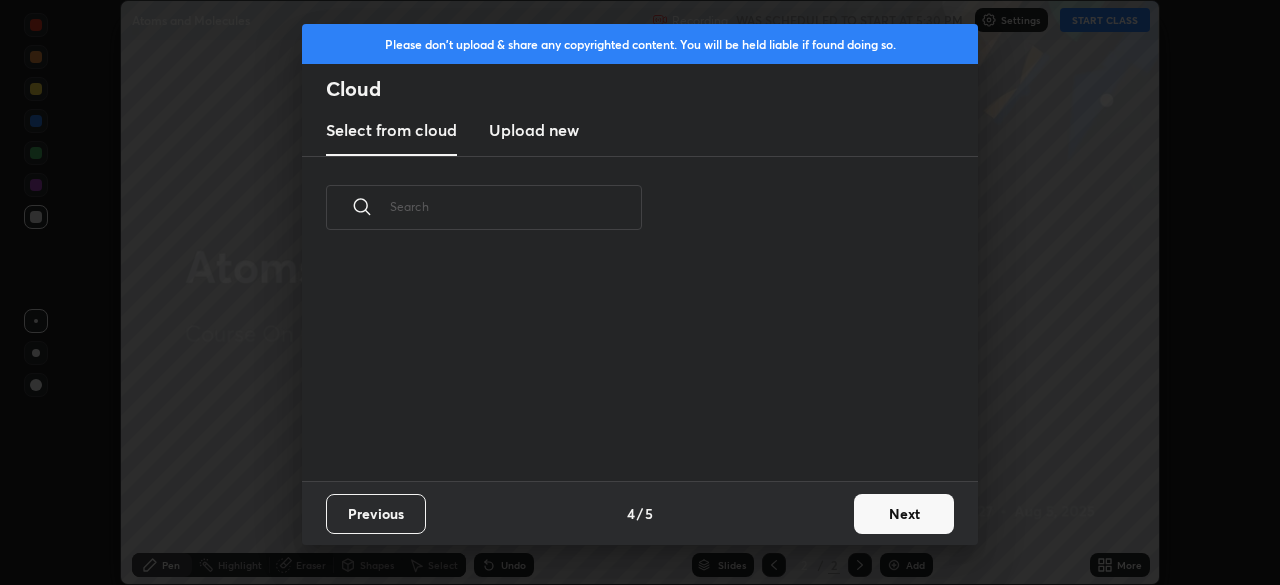 click on "Next" at bounding box center (904, 514) 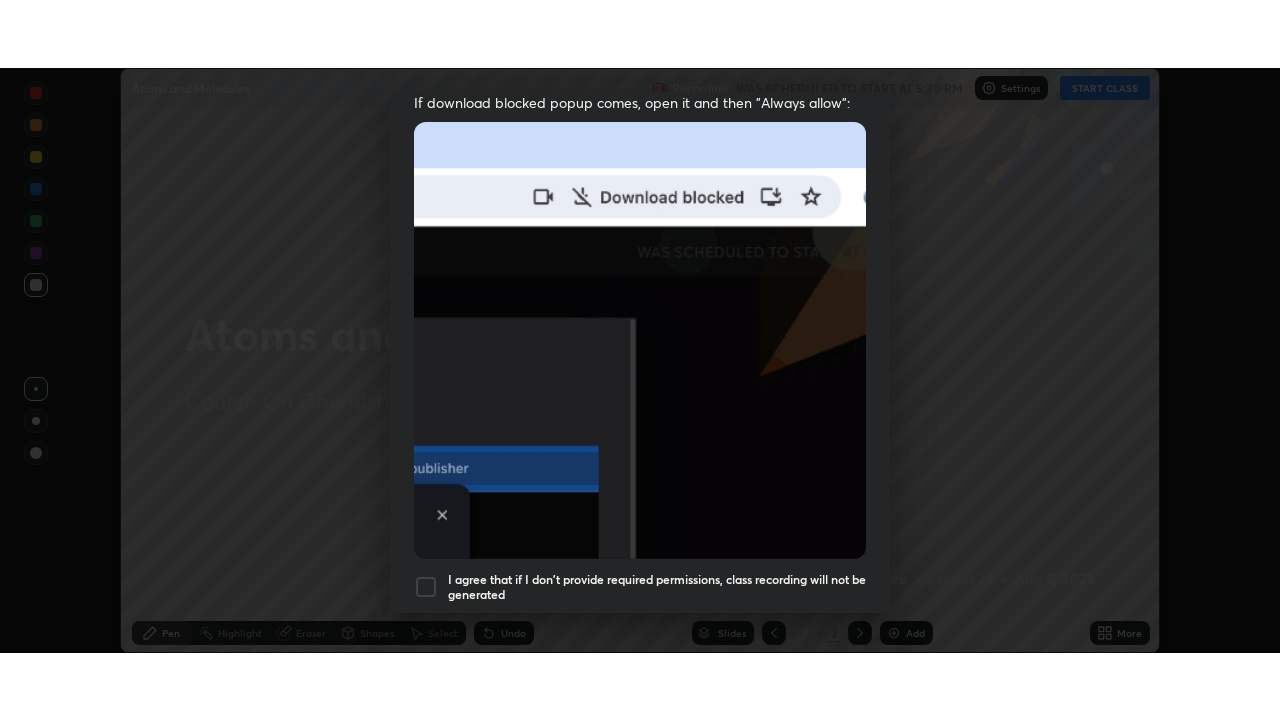 scroll, scrollTop: 479, scrollLeft: 0, axis: vertical 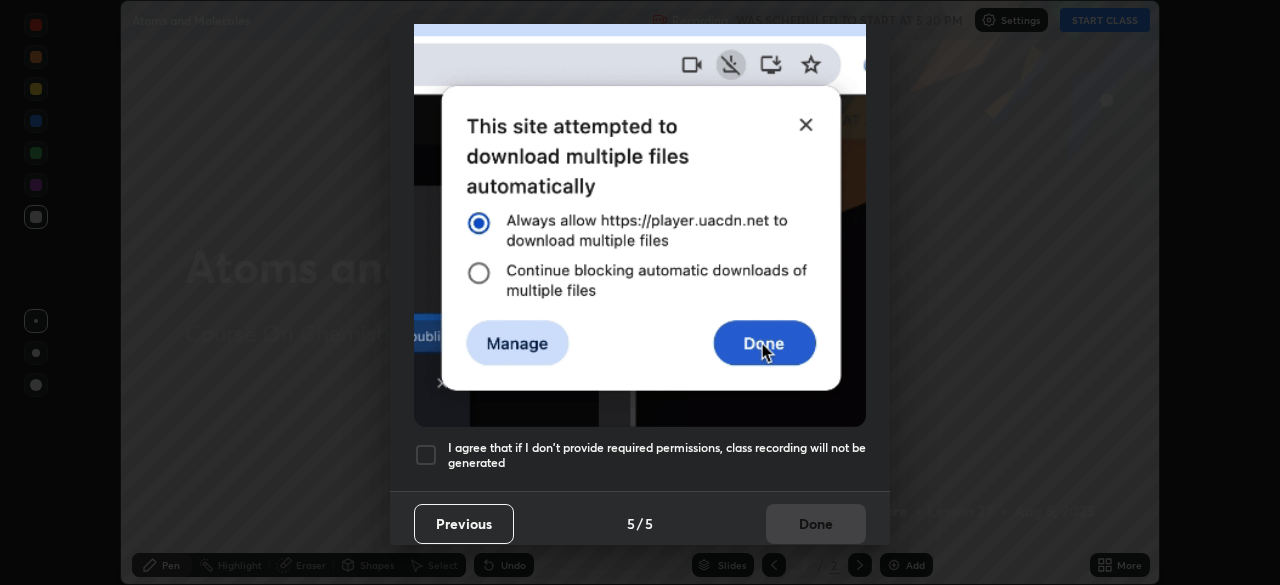 click on "I agree that if I don't provide required permissions, class recording will not be generated" at bounding box center [657, 455] 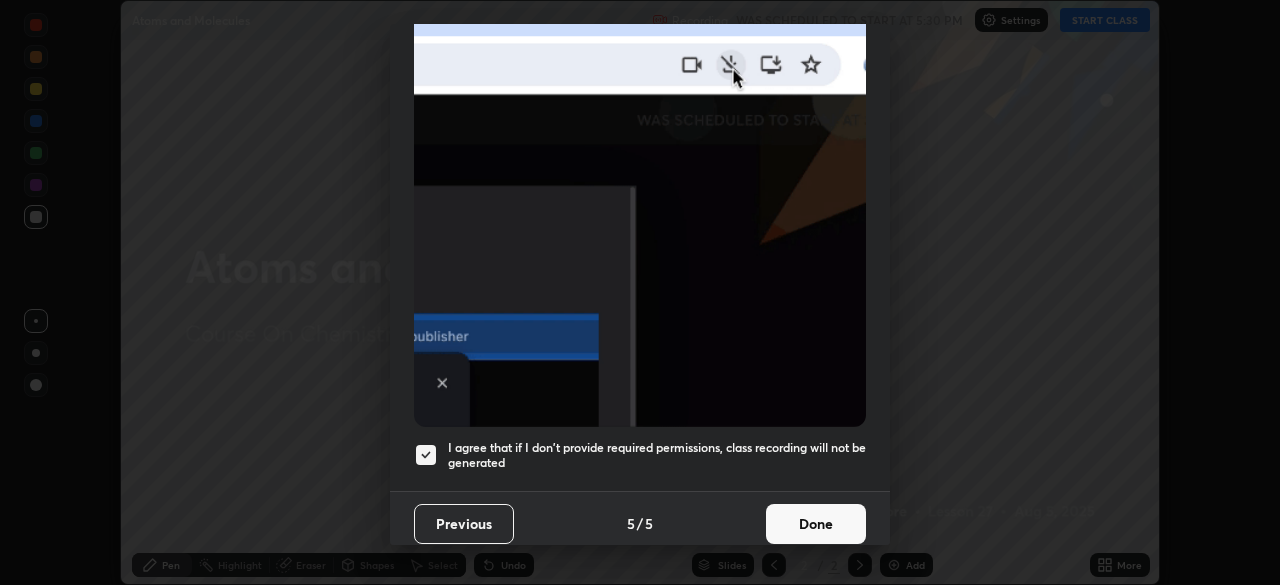 click on "Done" at bounding box center (816, 524) 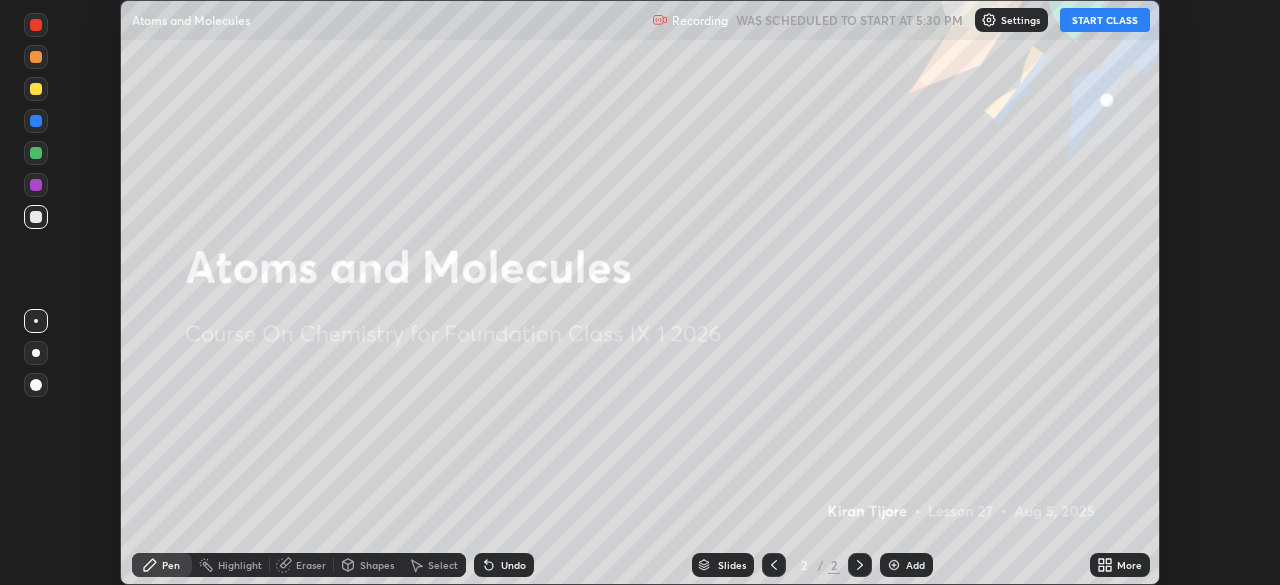 click on "START CLASS" at bounding box center (1105, 20) 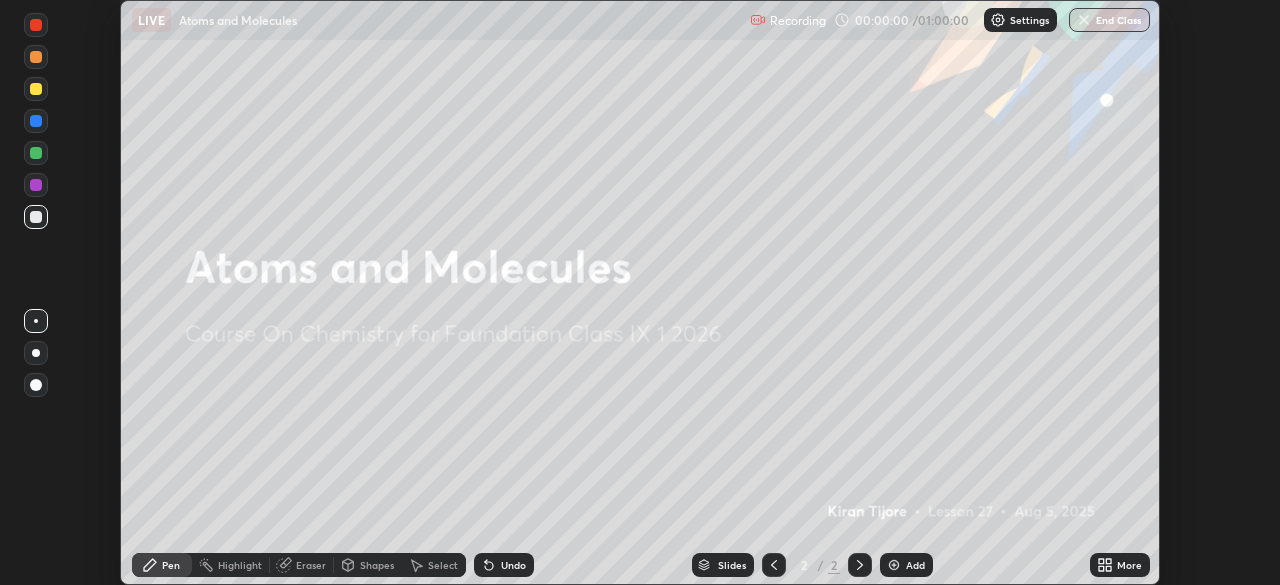 click 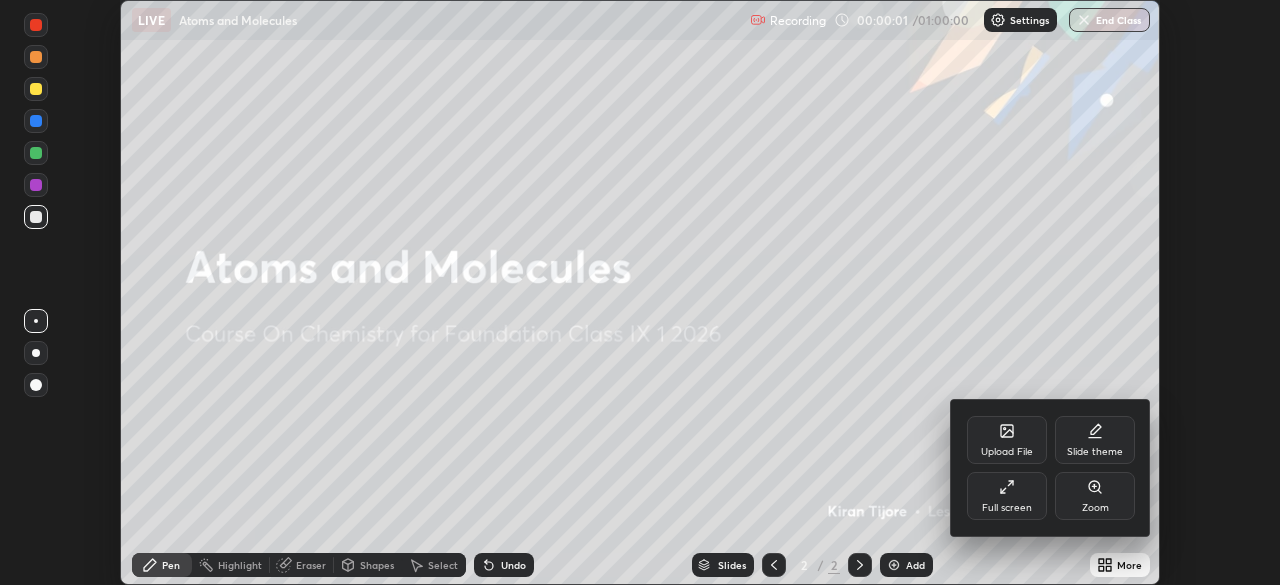 click on "Full screen" at bounding box center [1007, 496] 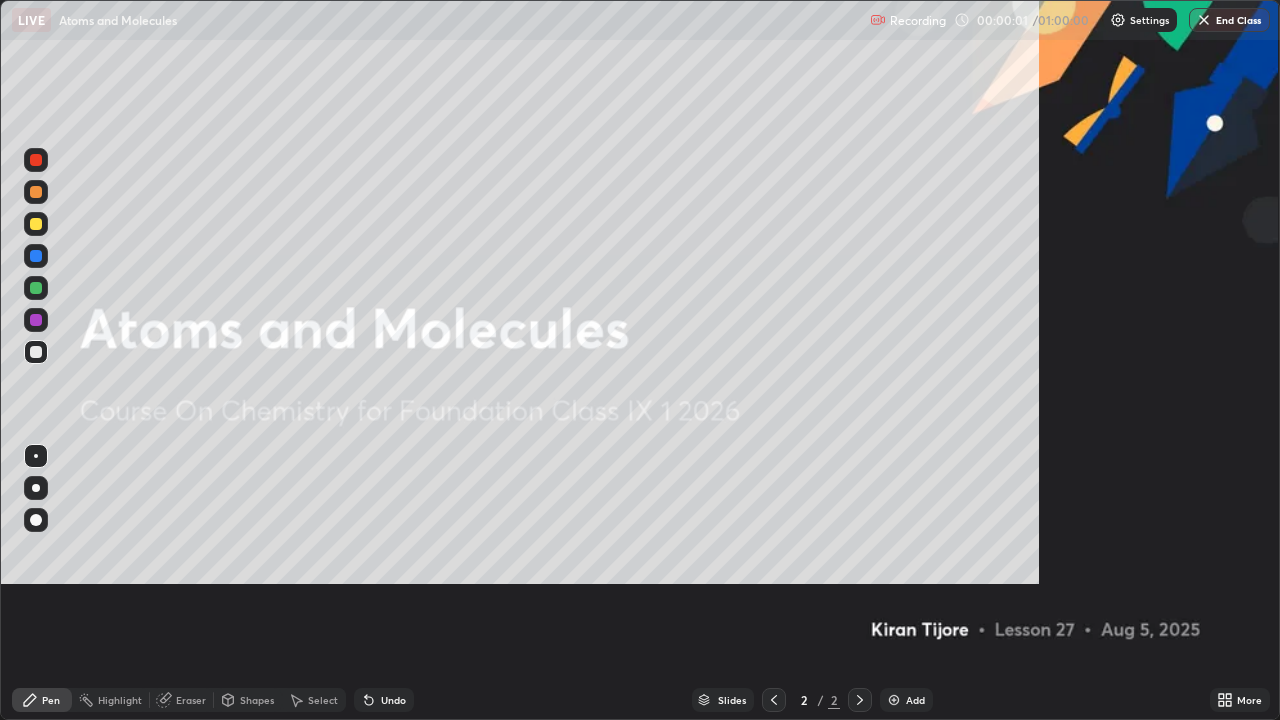 scroll, scrollTop: 99280, scrollLeft: 98720, axis: both 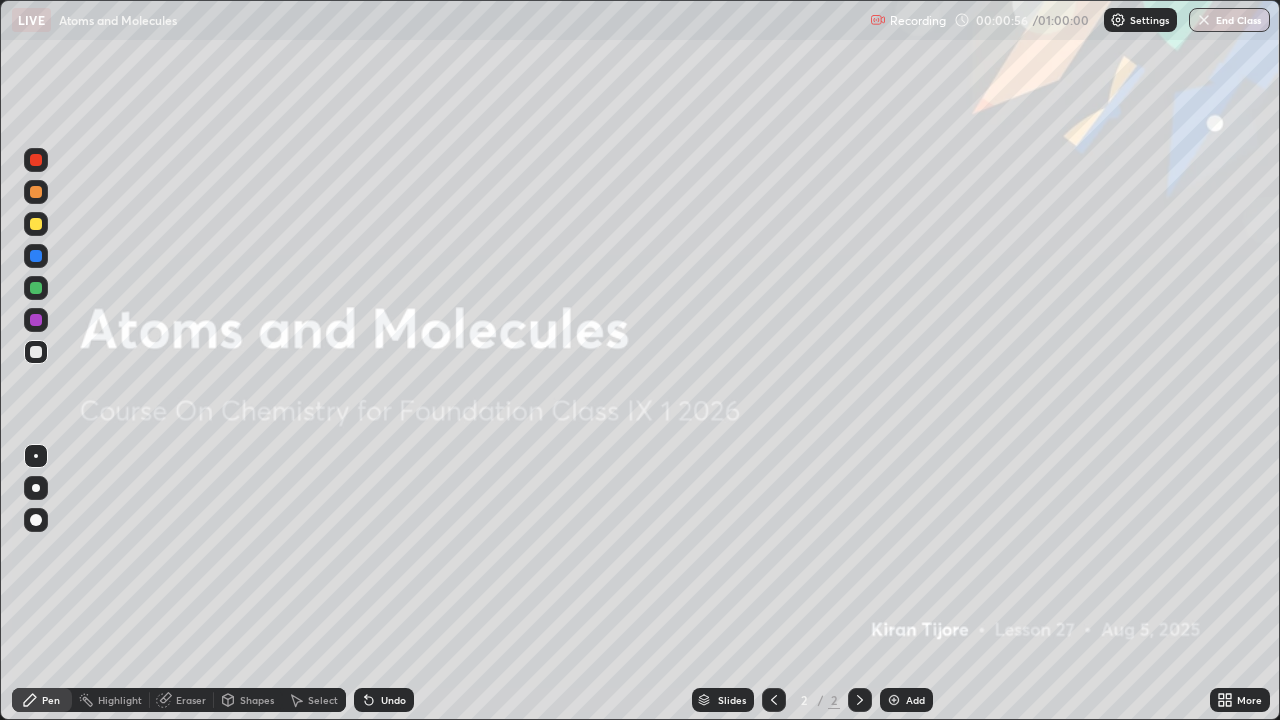click at bounding box center (894, 700) 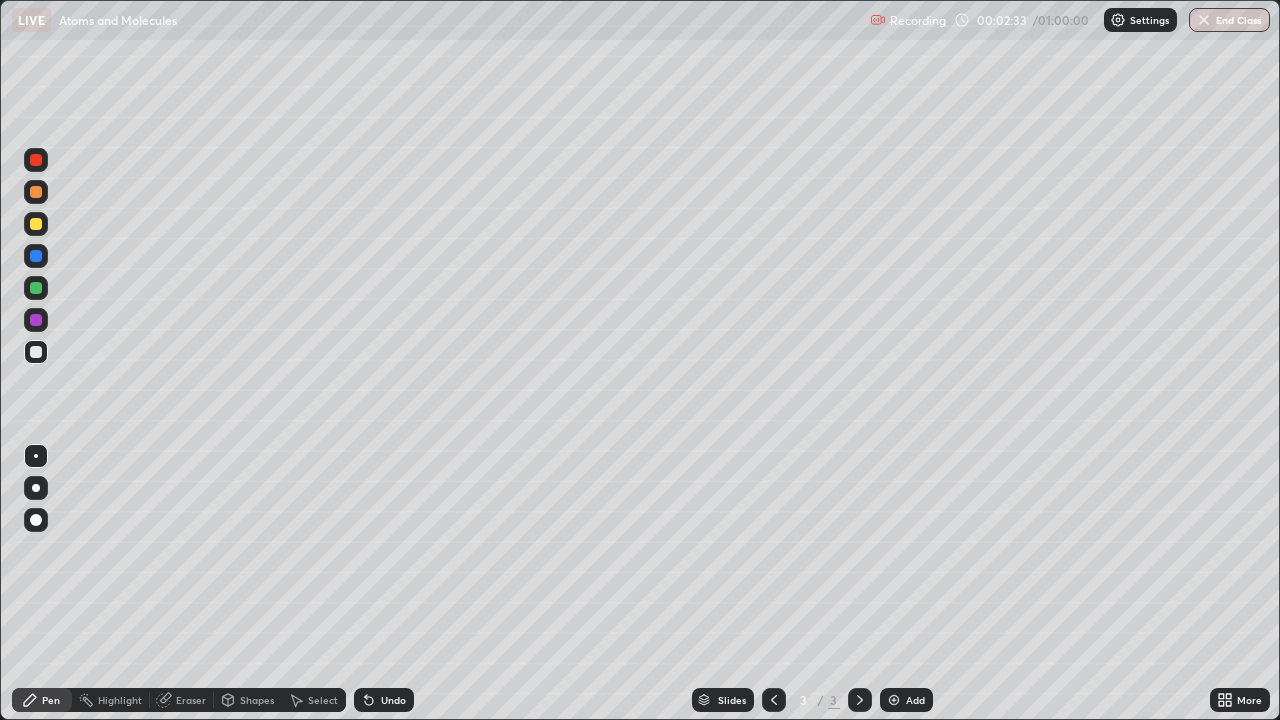 click 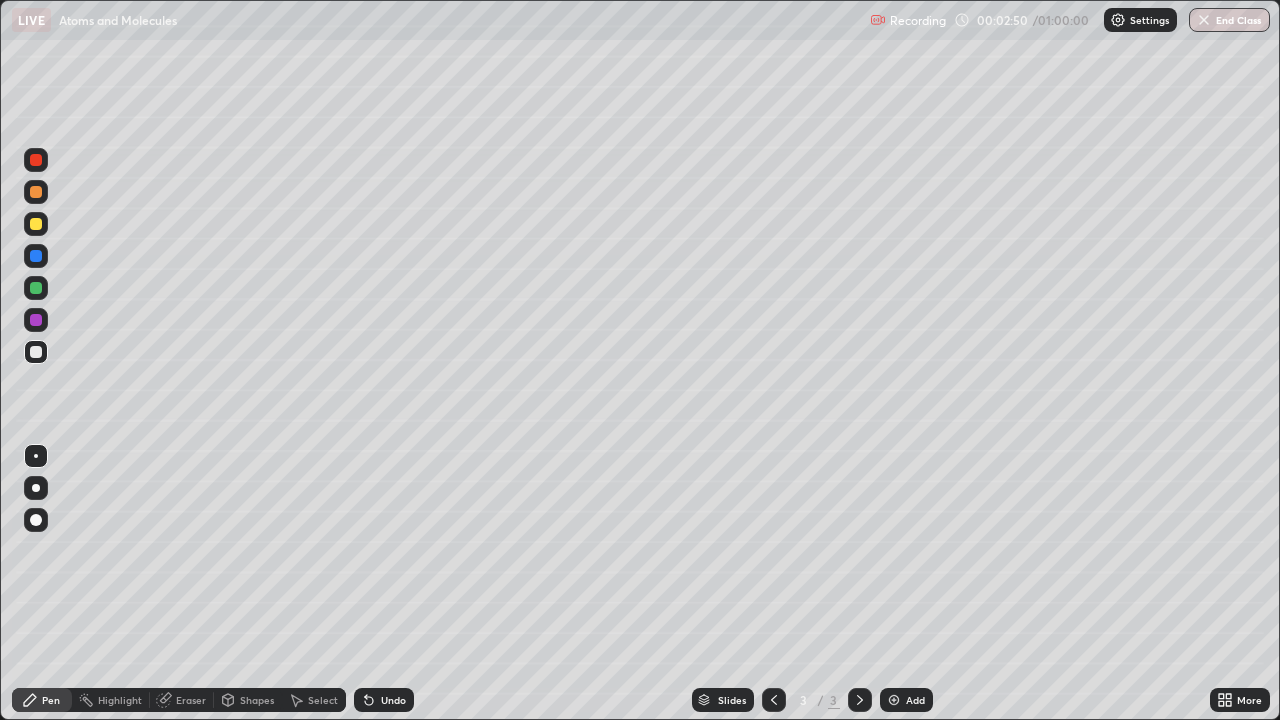 click 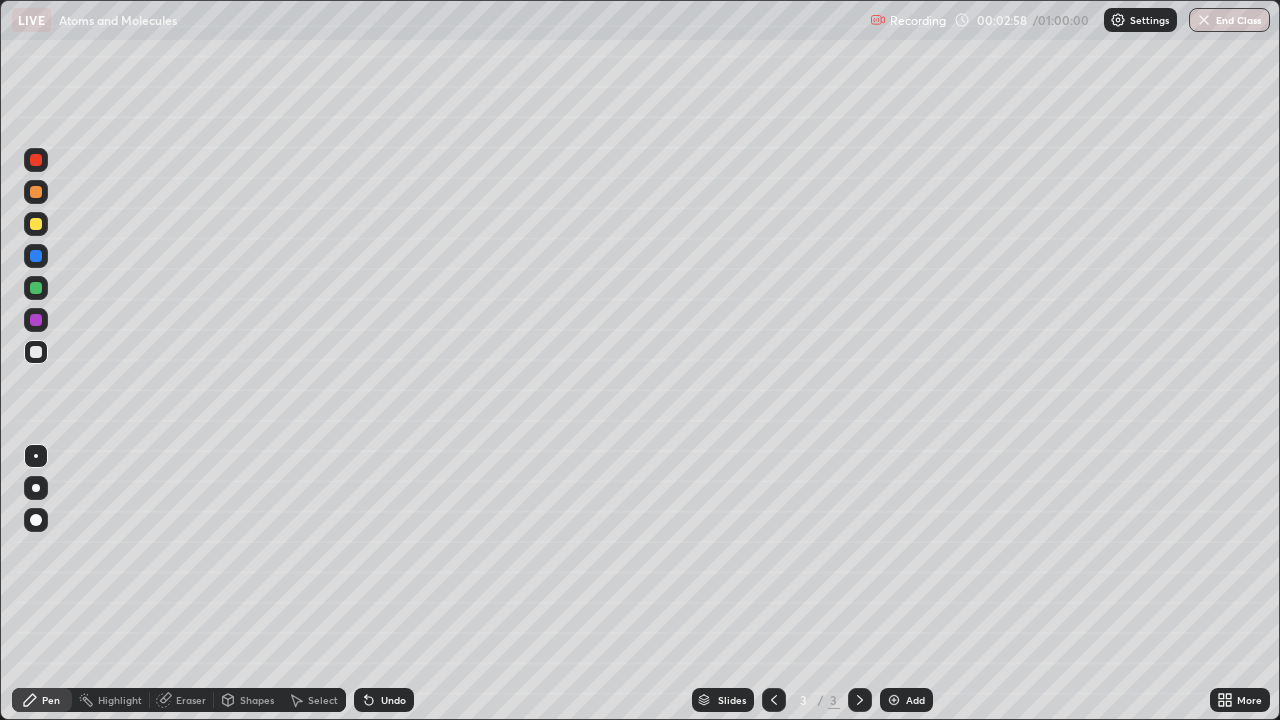 click 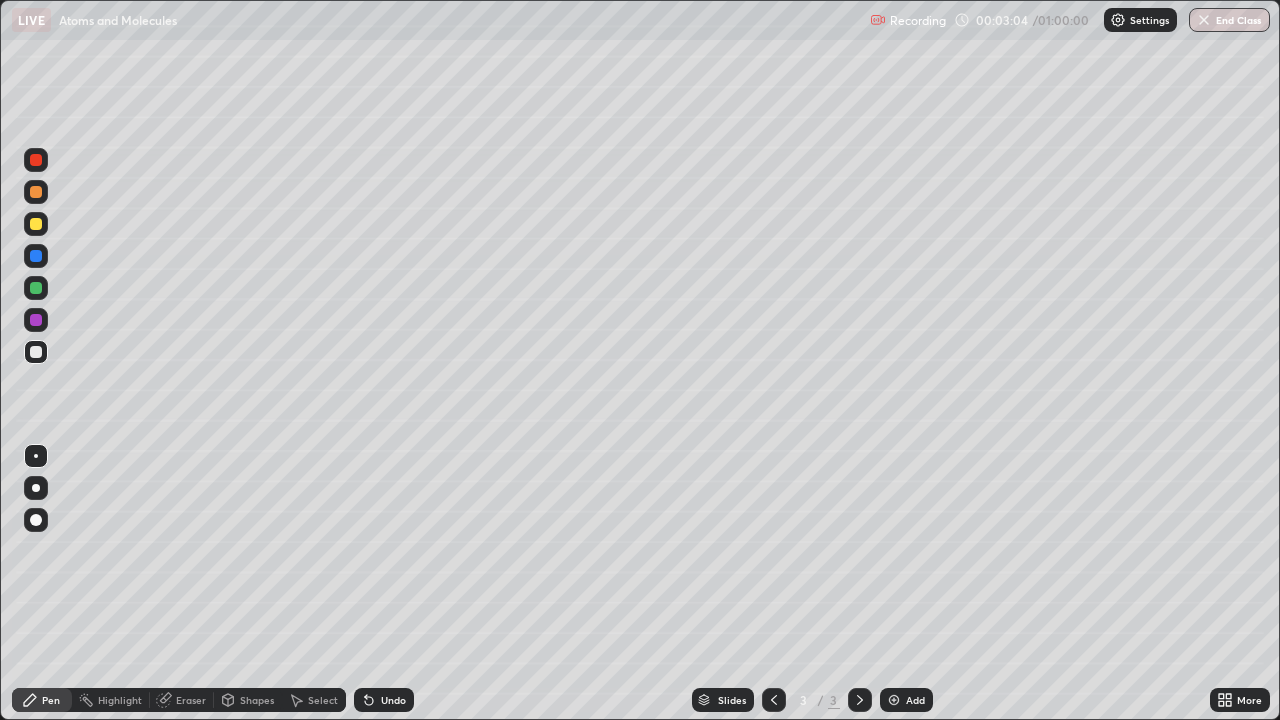 click on "Eraser" at bounding box center (191, 700) 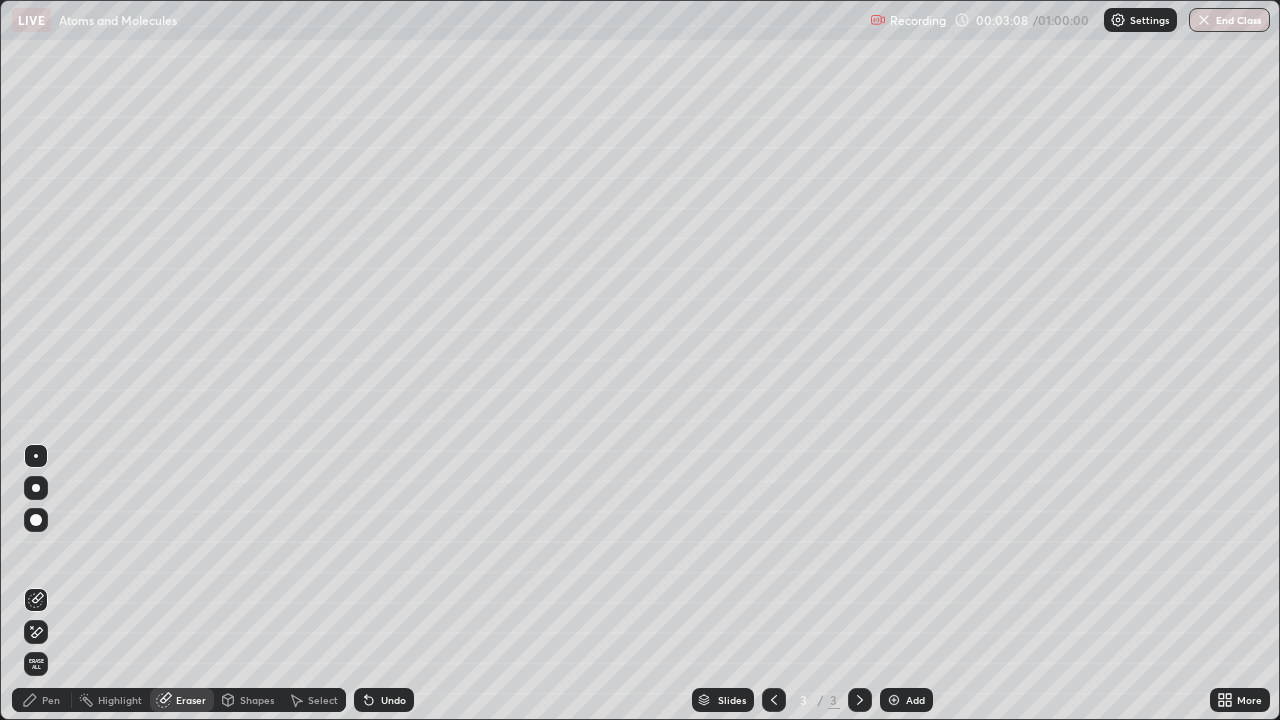 click on "Pen" at bounding box center [51, 700] 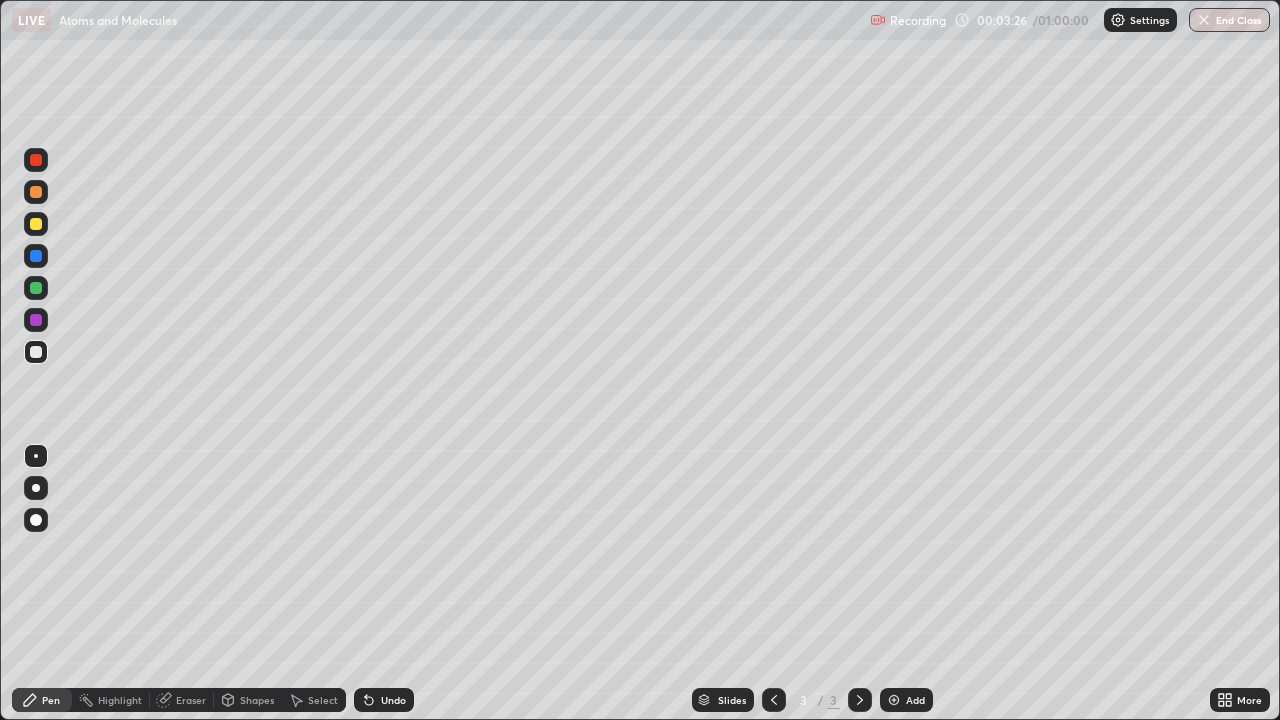 click on "Undo" at bounding box center (384, 700) 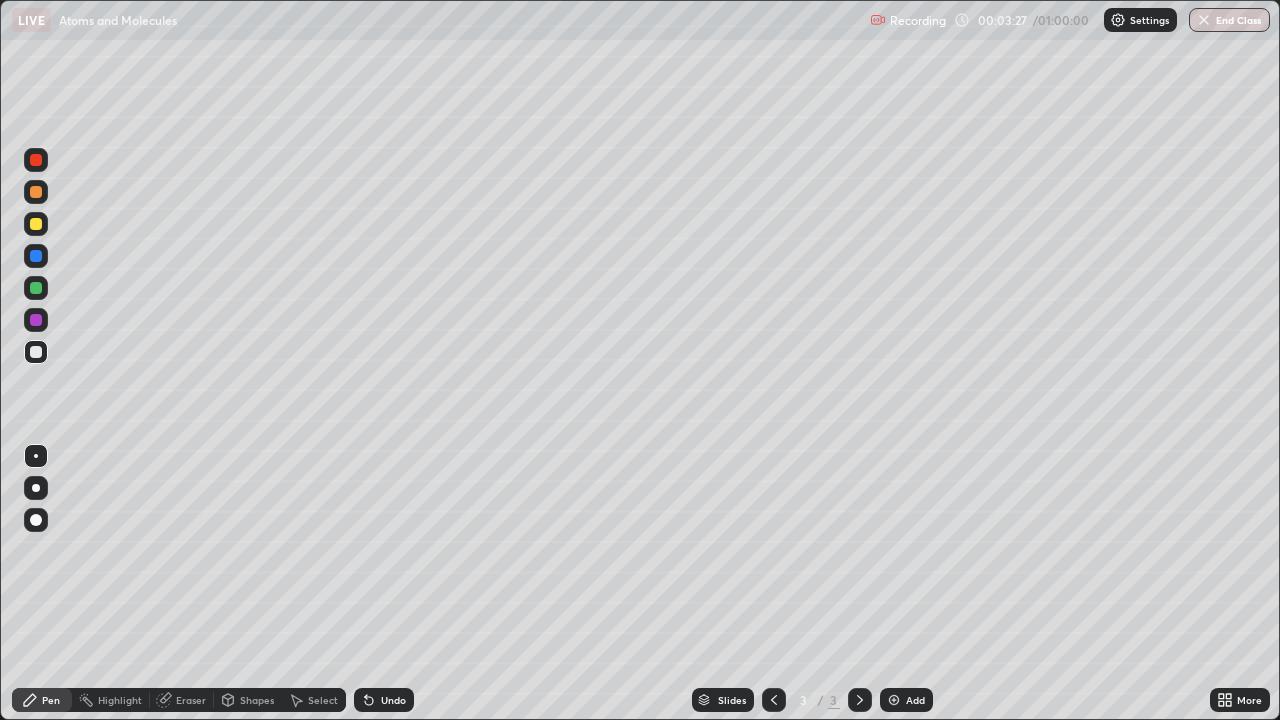 click 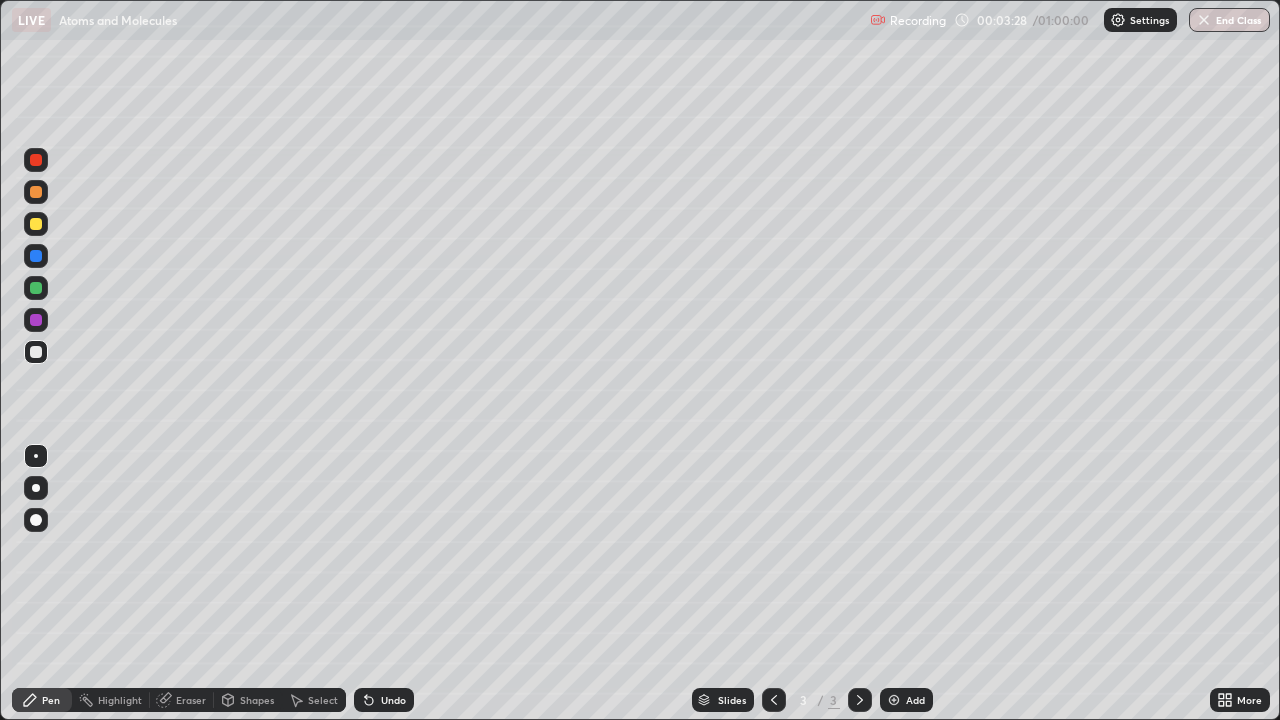 click on "Highlight" at bounding box center [120, 700] 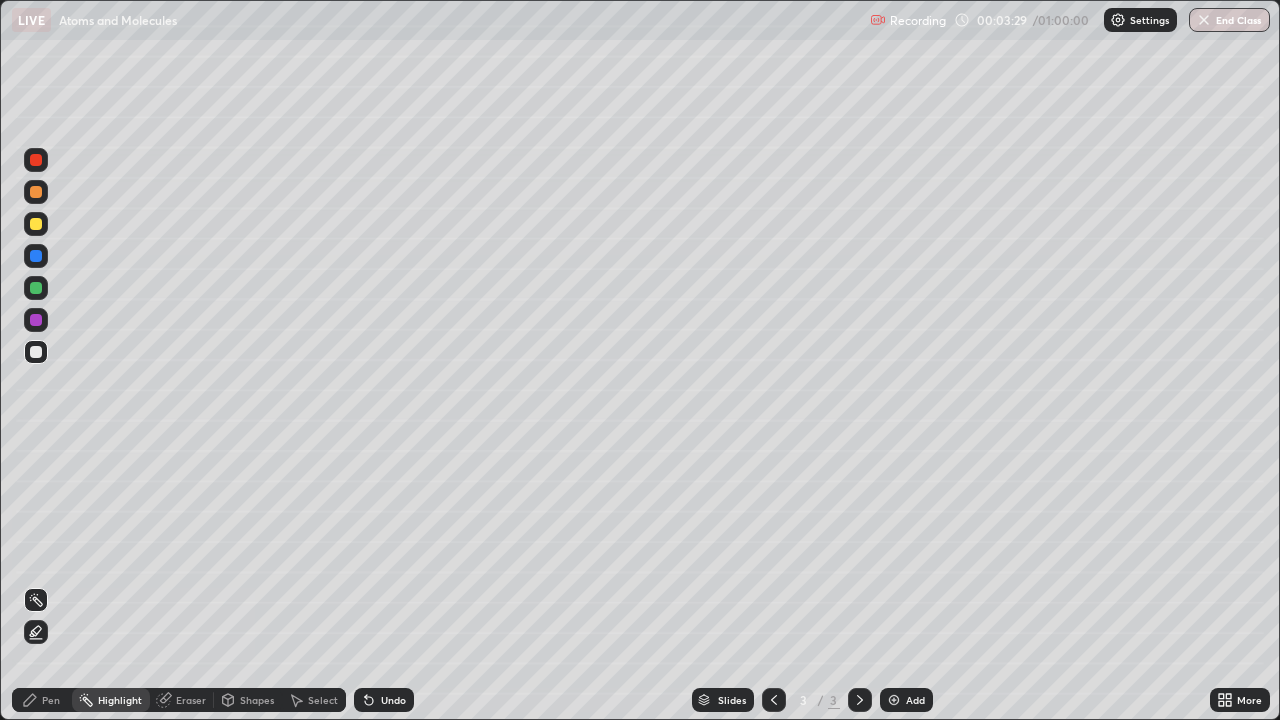 click on "Eraser" at bounding box center [182, 700] 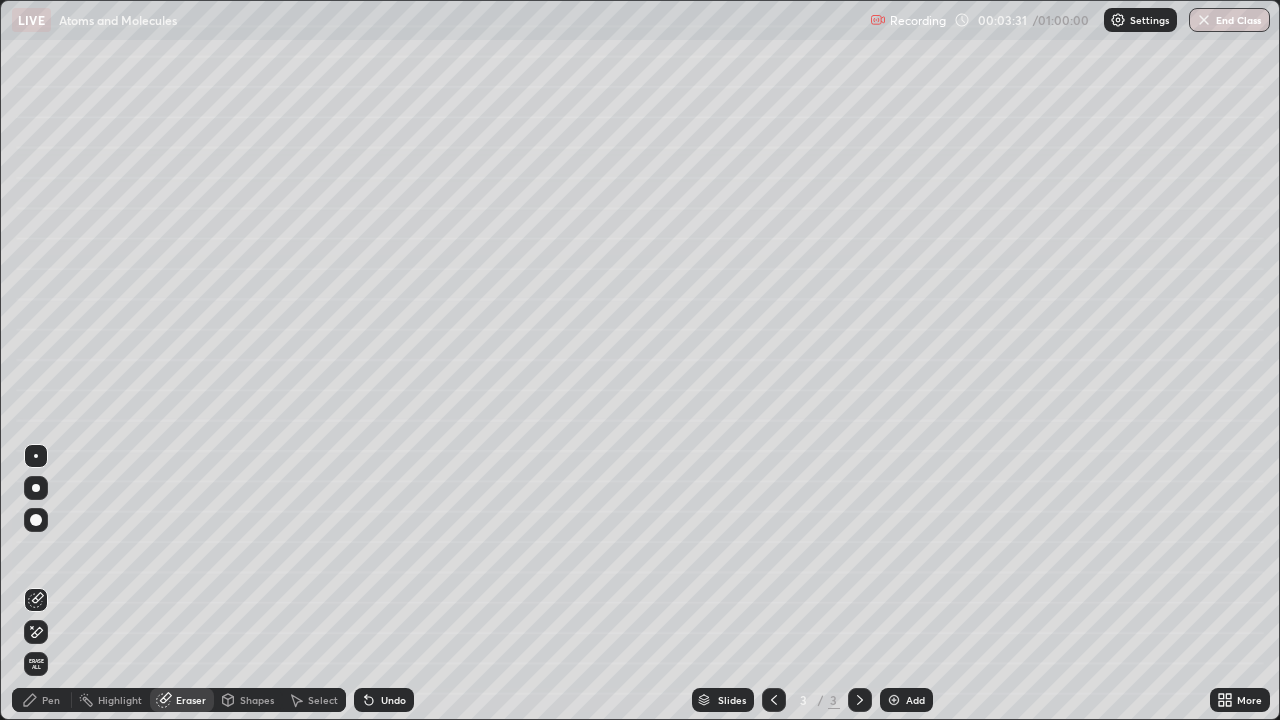 click on "Pen" at bounding box center [42, 700] 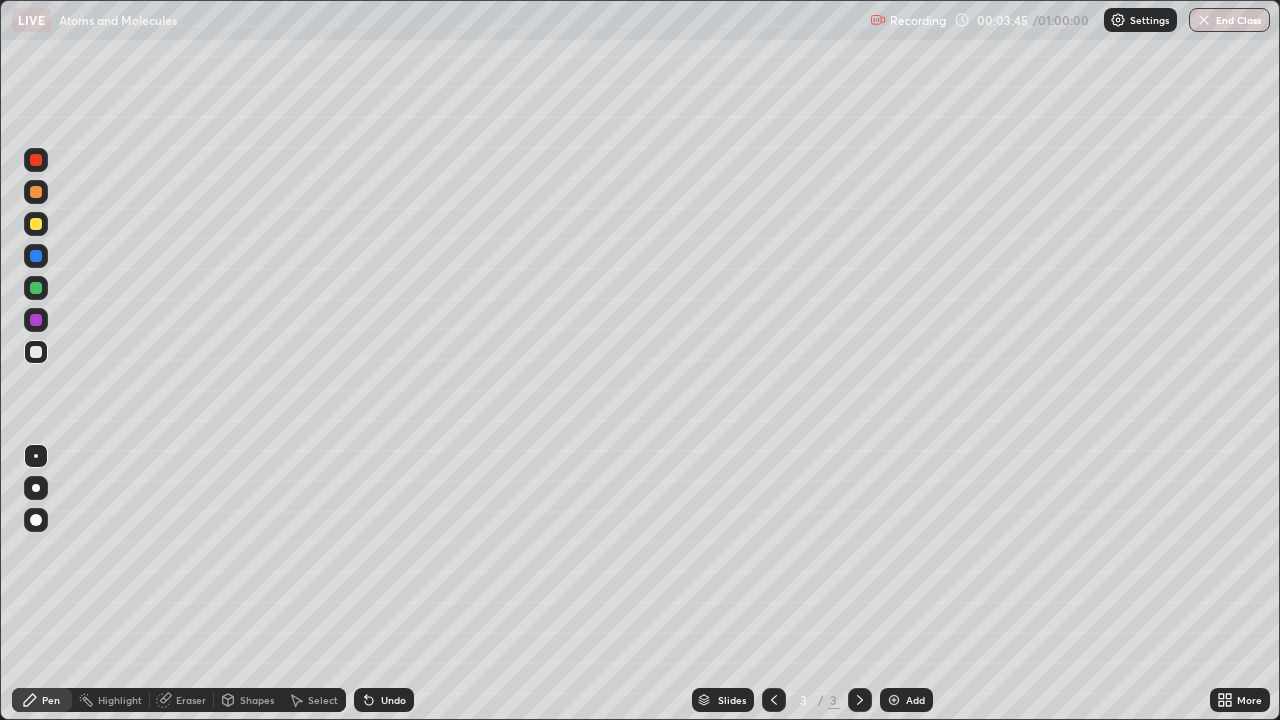 click on "Eraser" at bounding box center (182, 700) 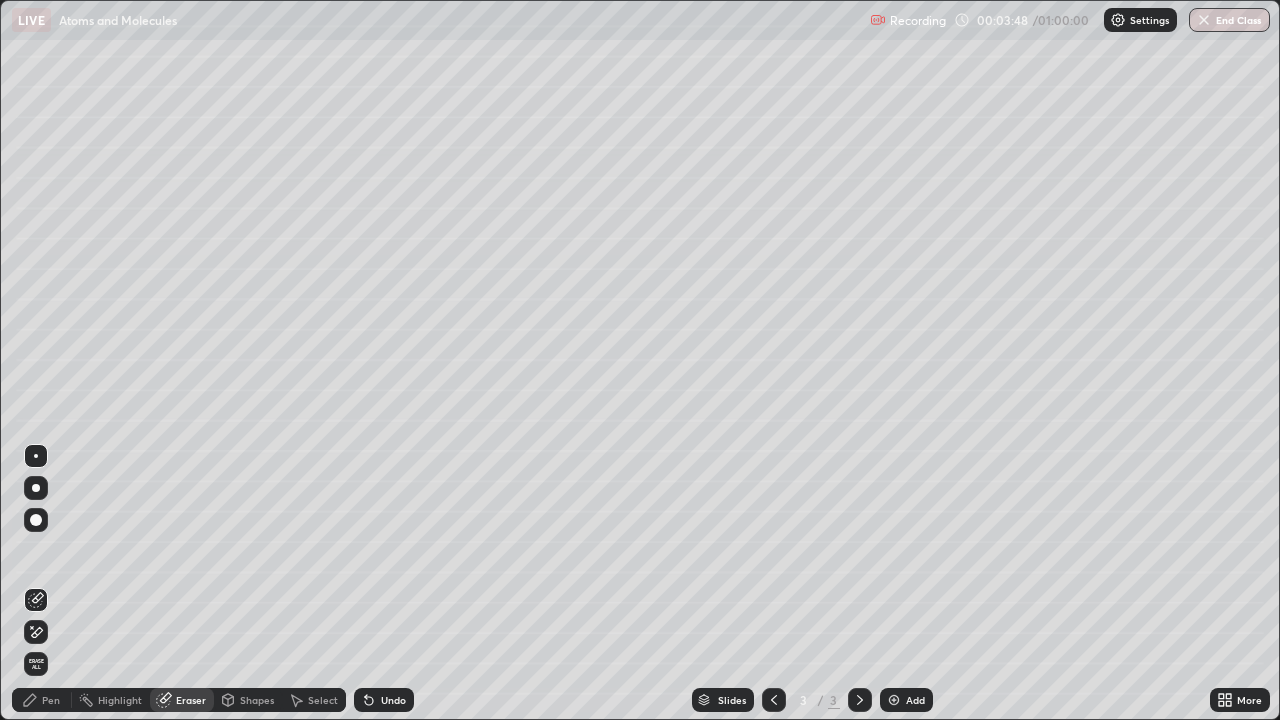 click on "Pen" at bounding box center [42, 700] 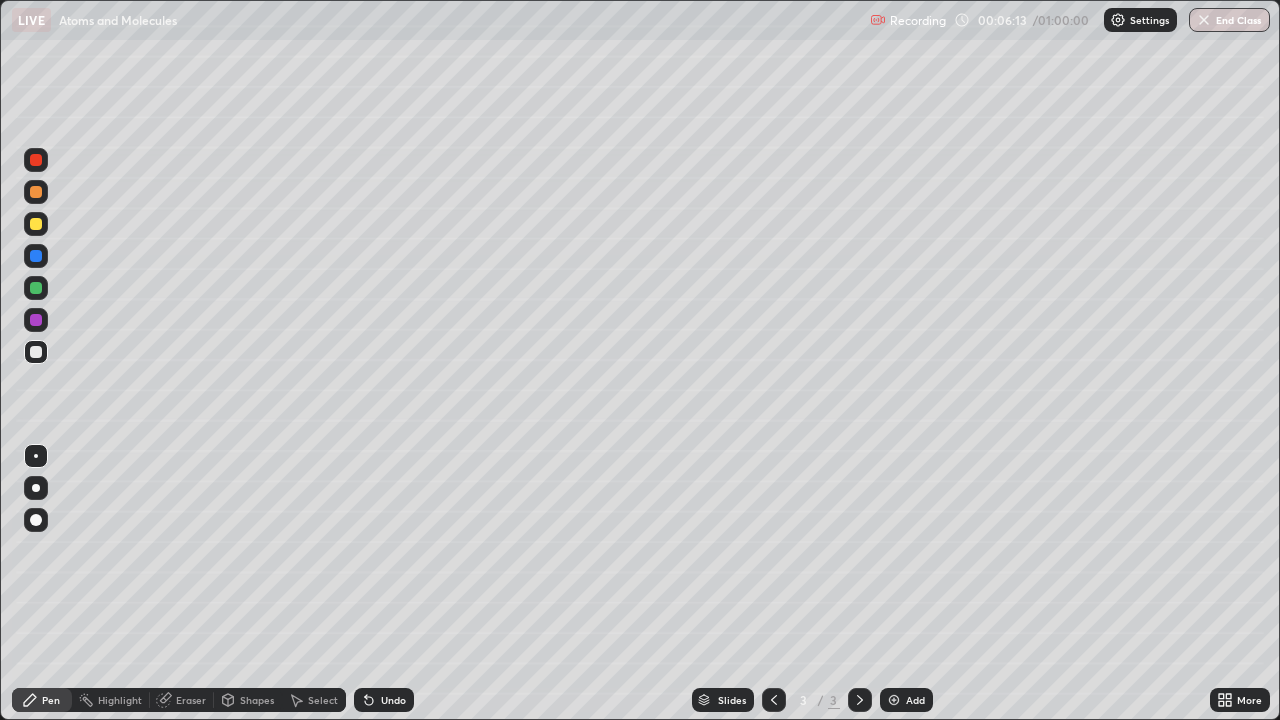 click on "Undo" at bounding box center (393, 700) 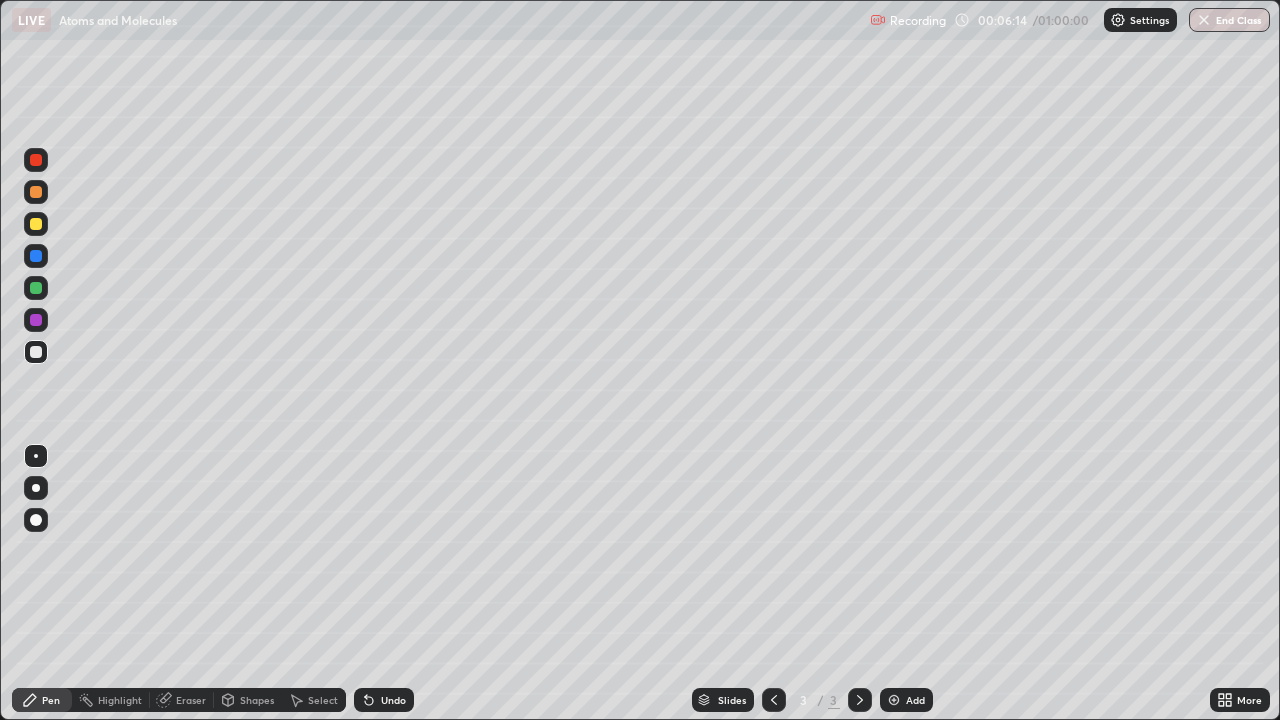 click on "Undo" at bounding box center [393, 700] 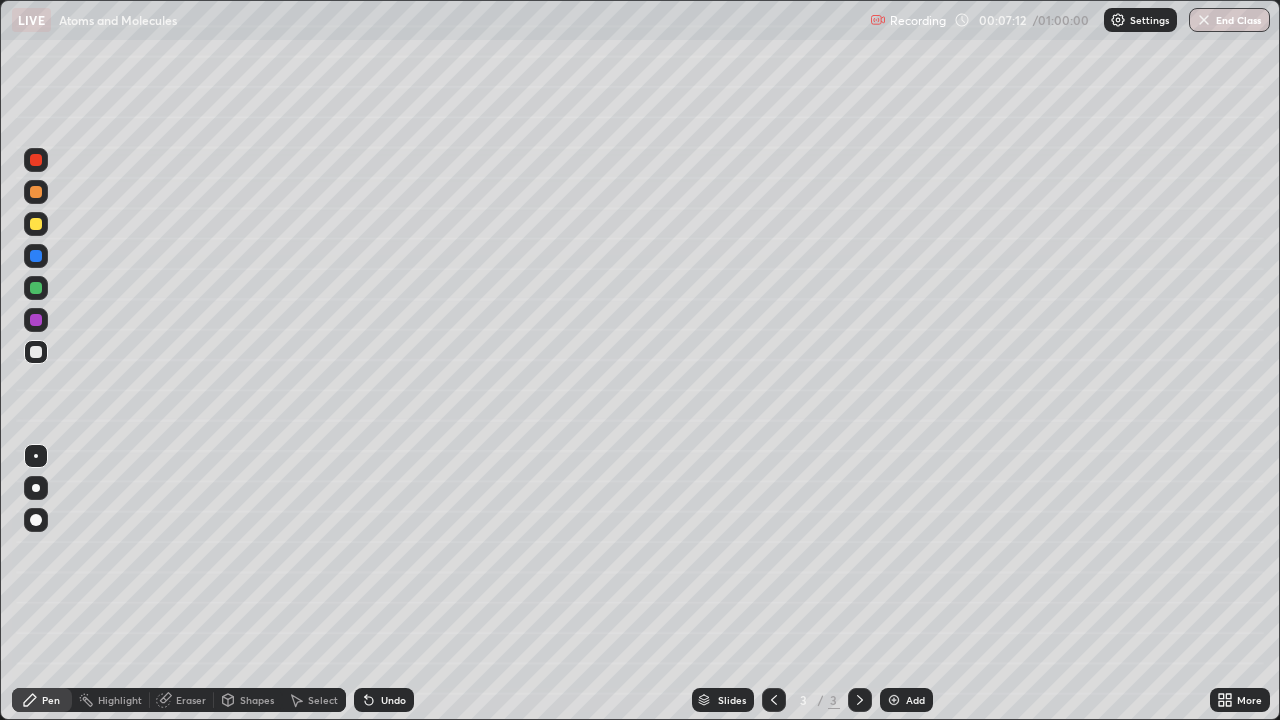 click on "Eraser" at bounding box center (191, 700) 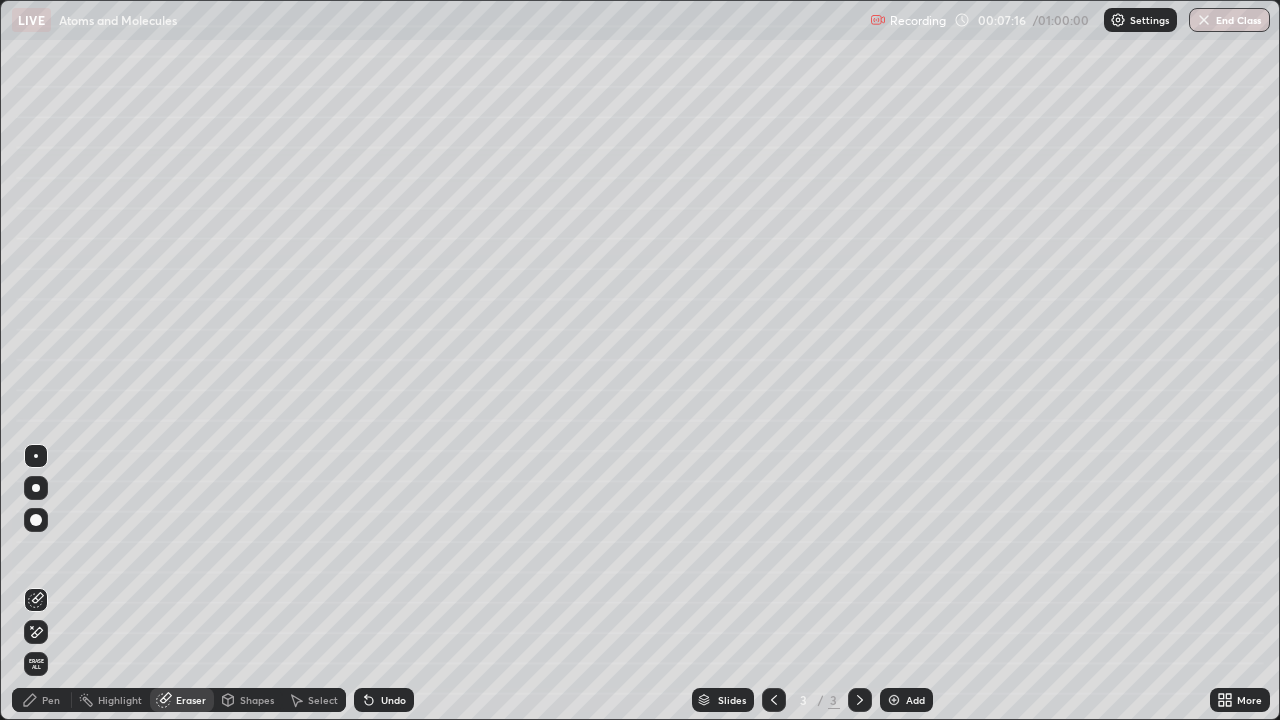 click on "Pen" at bounding box center [42, 700] 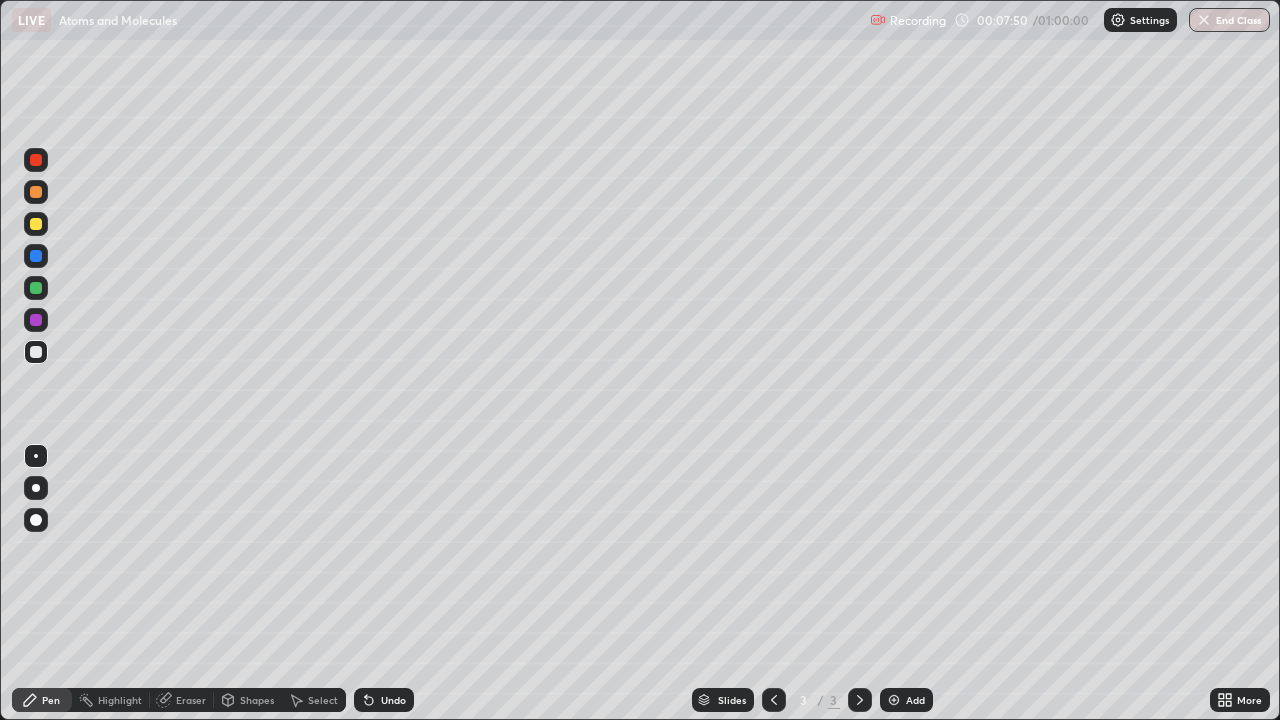 click on "Slides 3 / 3 Add" at bounding box center (812, 700) 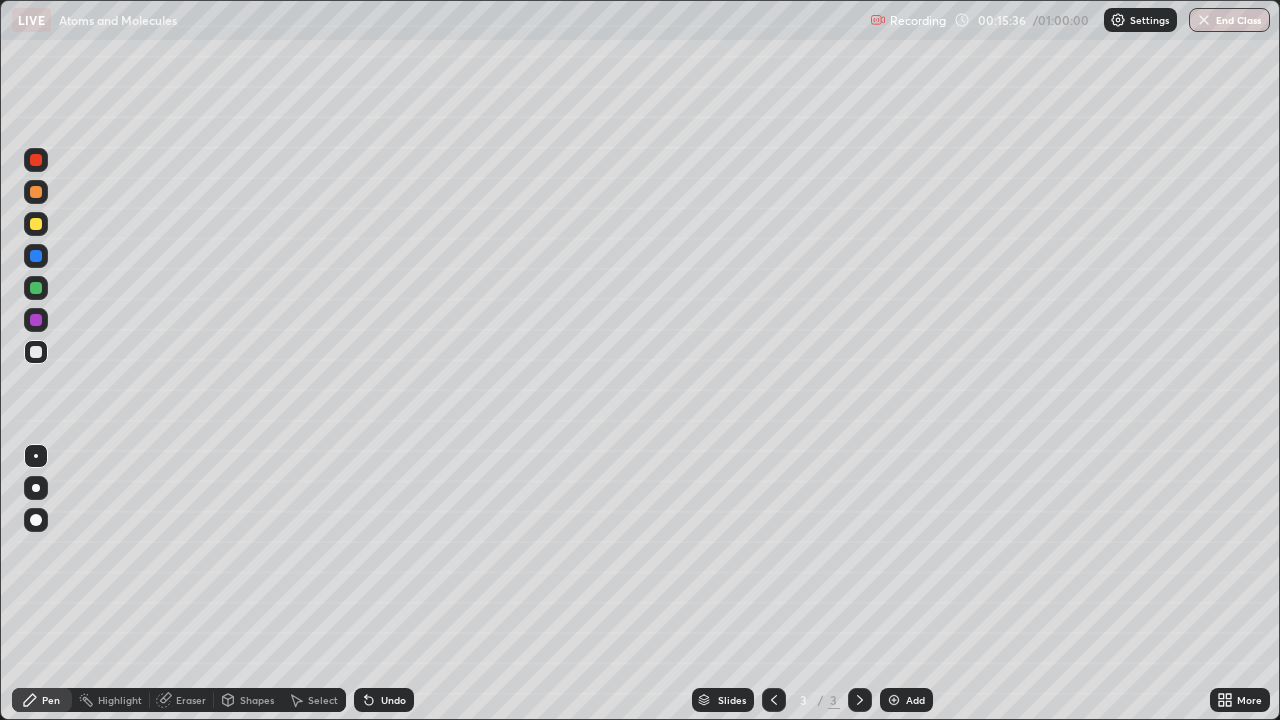 click at bounding box center [894, 700] 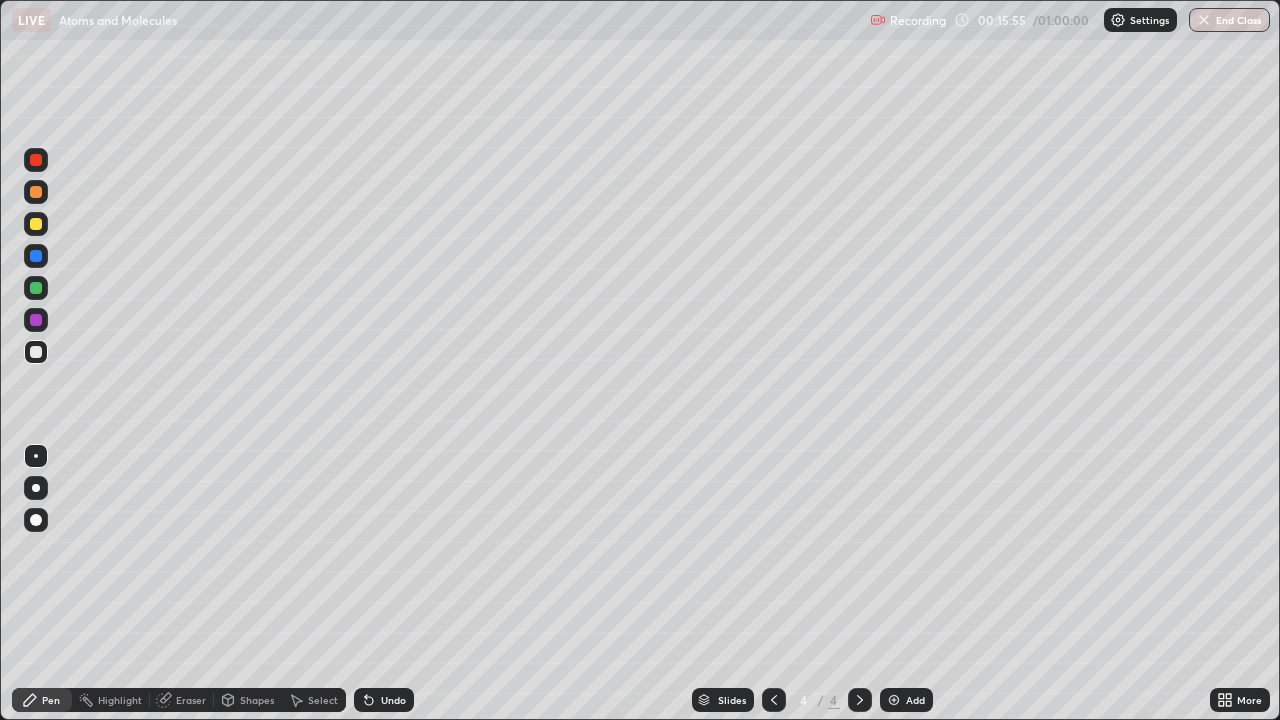 click on "Undo" at bounding box center [393, 700] 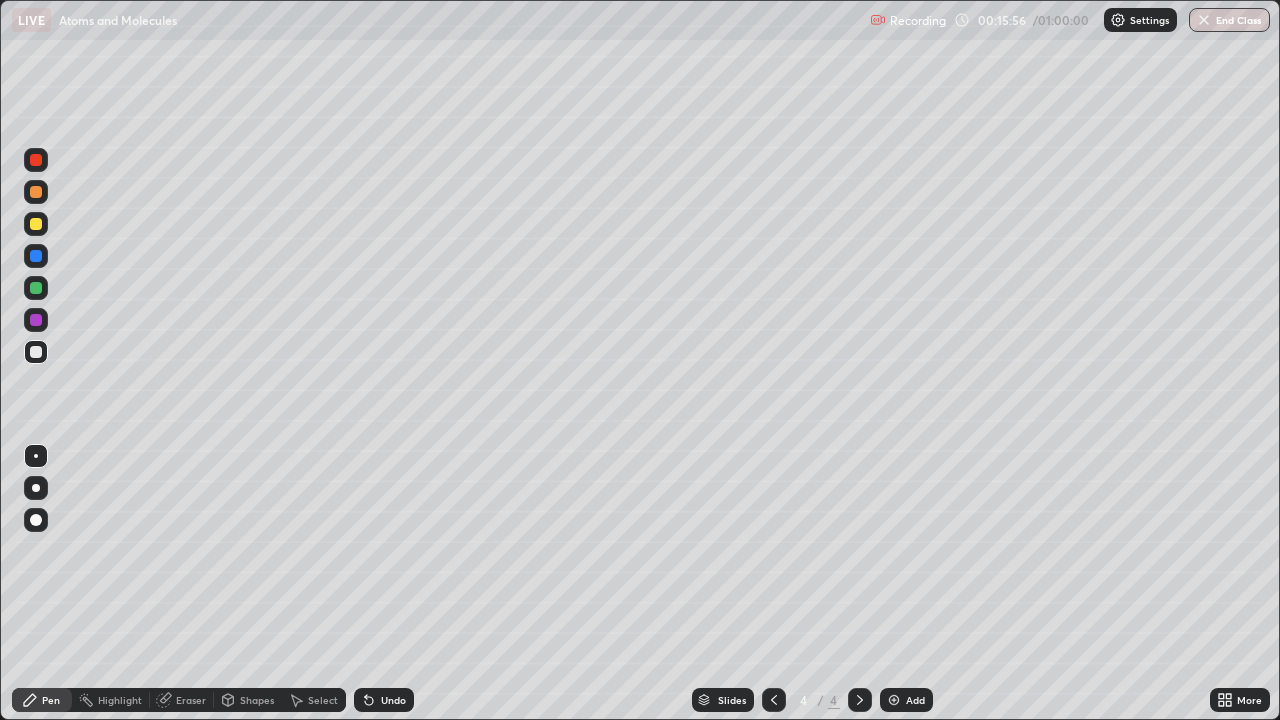 click 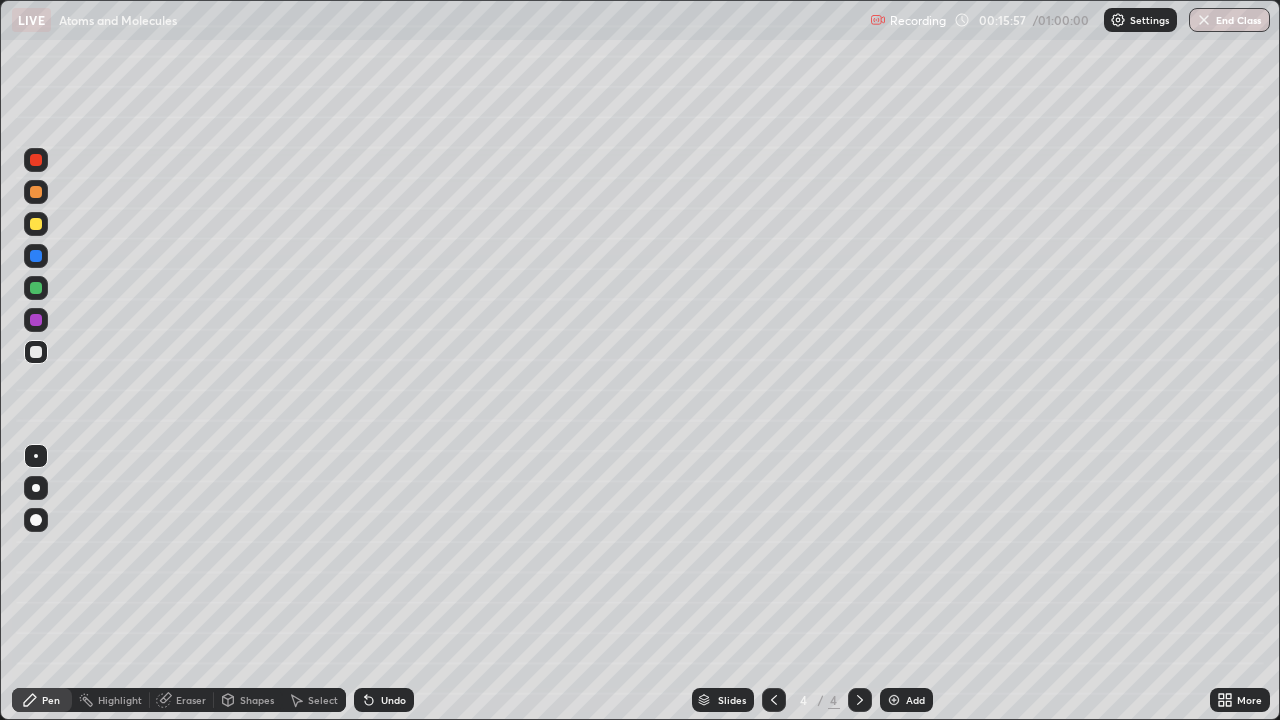 click 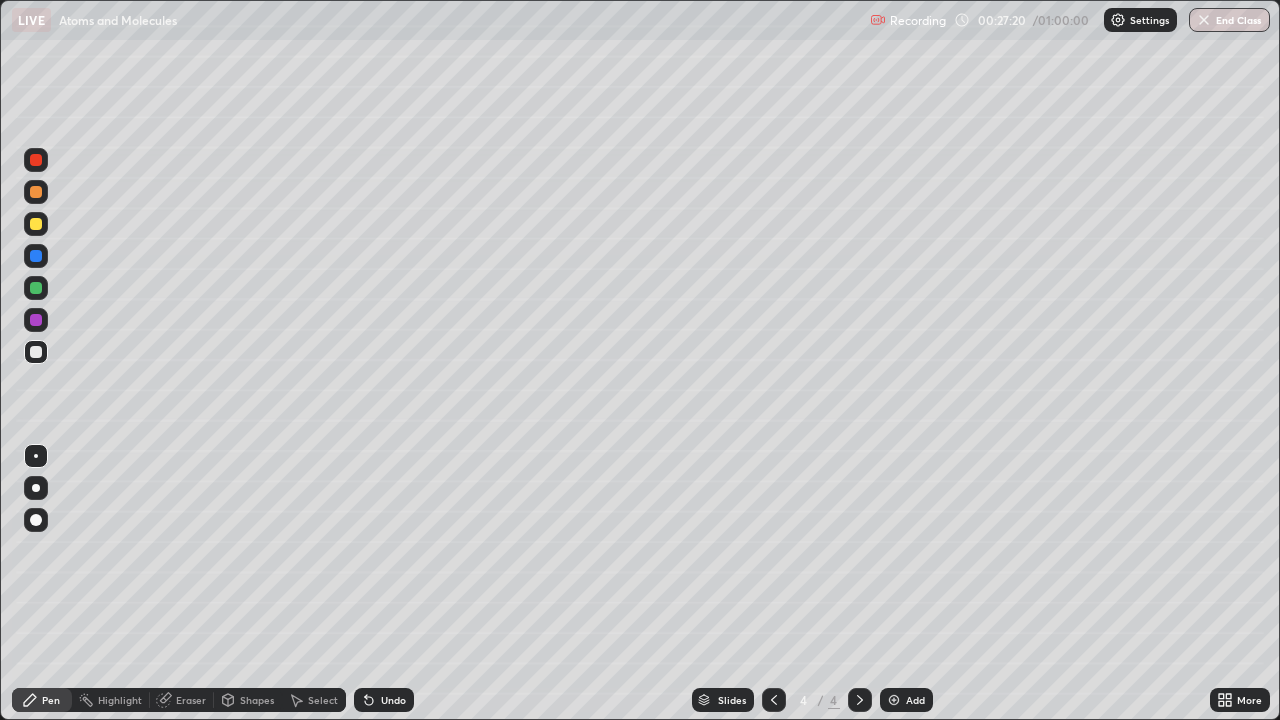 click on "Add" at bounding box center (906, 700) 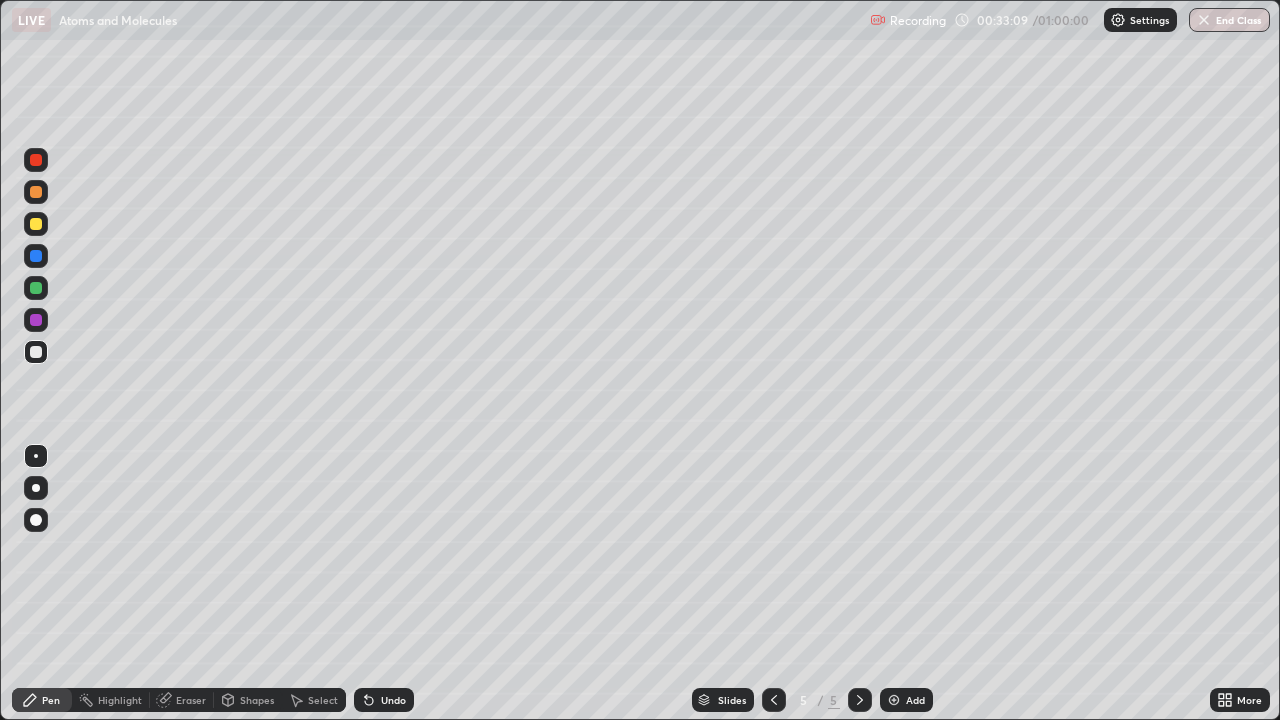 click on "Eraser" at bounding box center (191, 700) 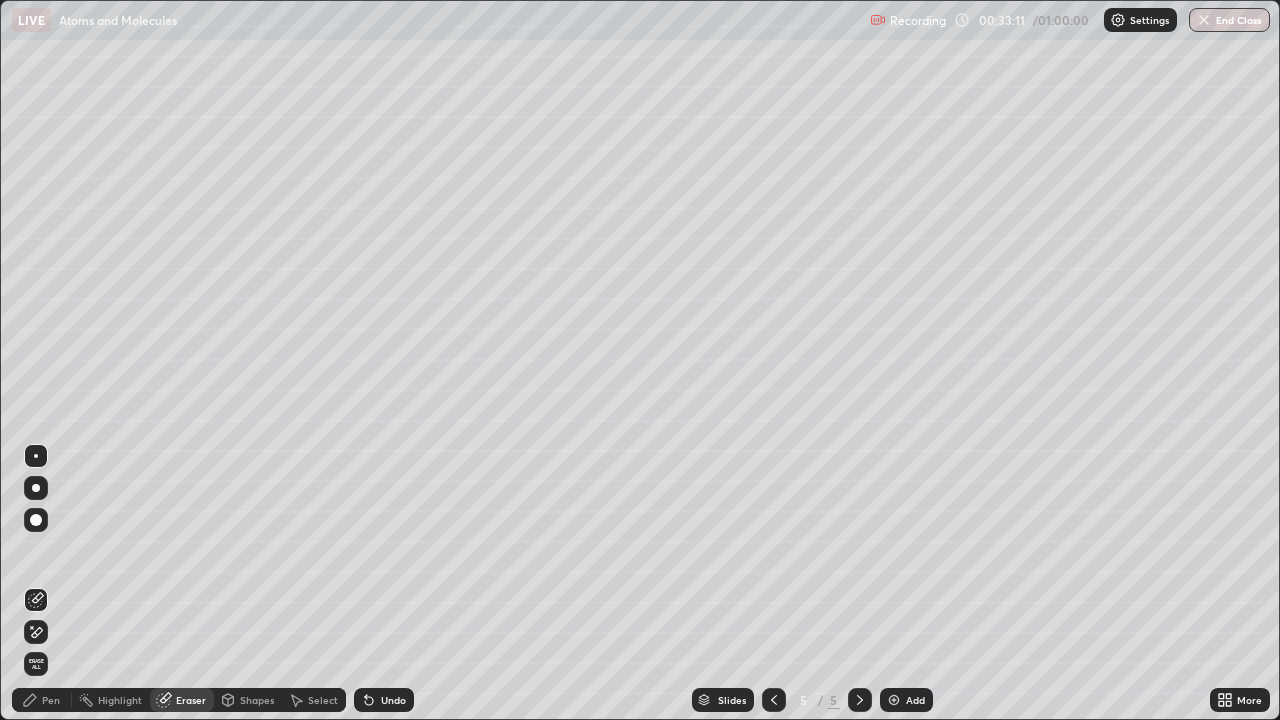 click on "Pen" at bounding box center [51, 700] 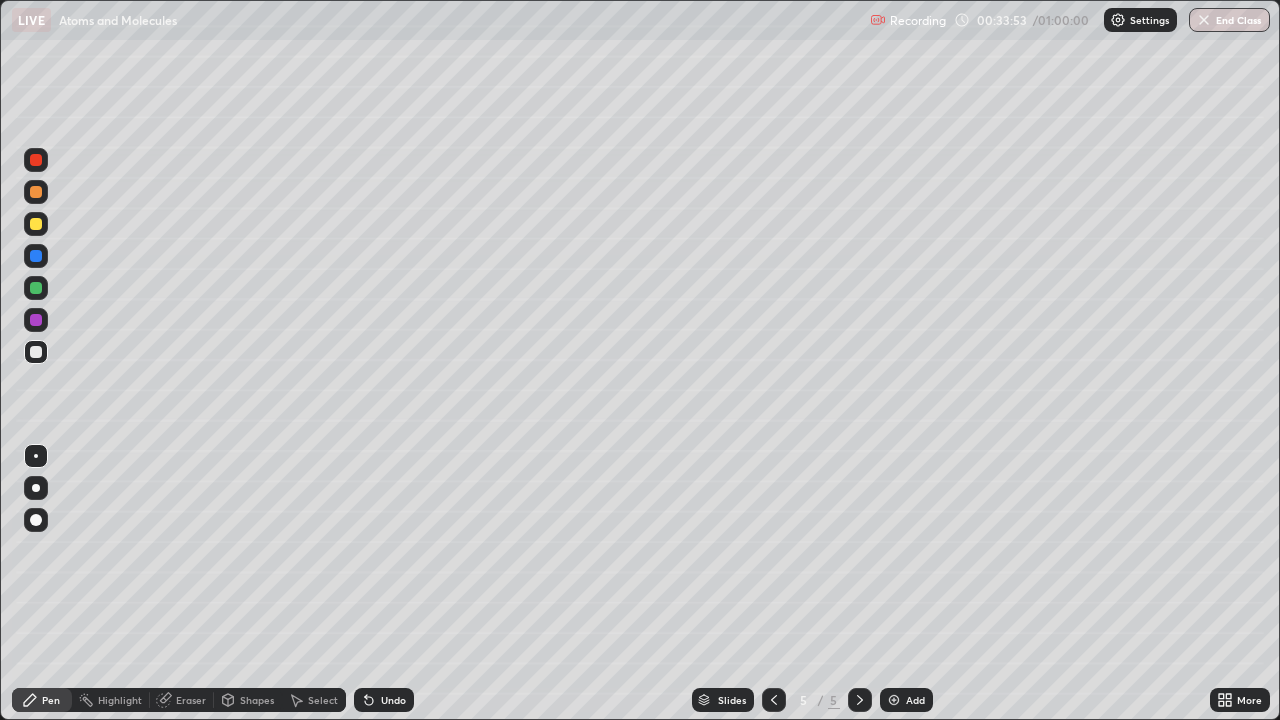 click 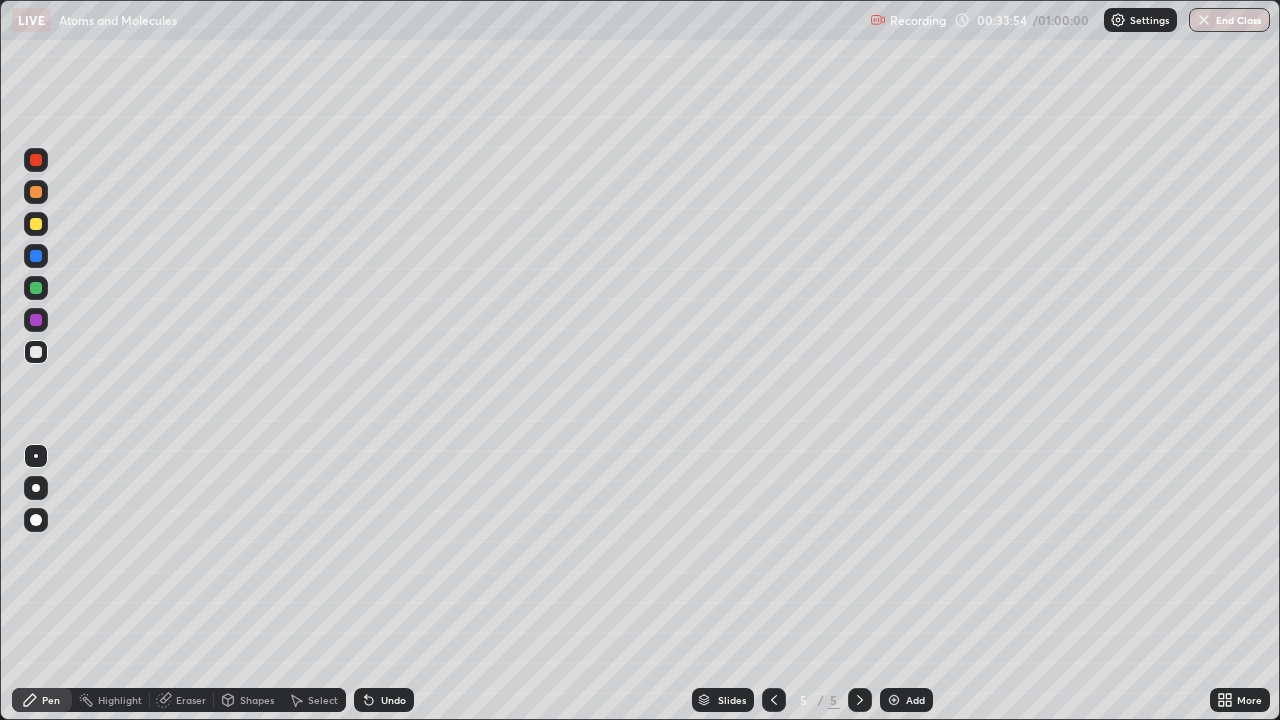 click on "Undo" at bounding box center (393, 700) 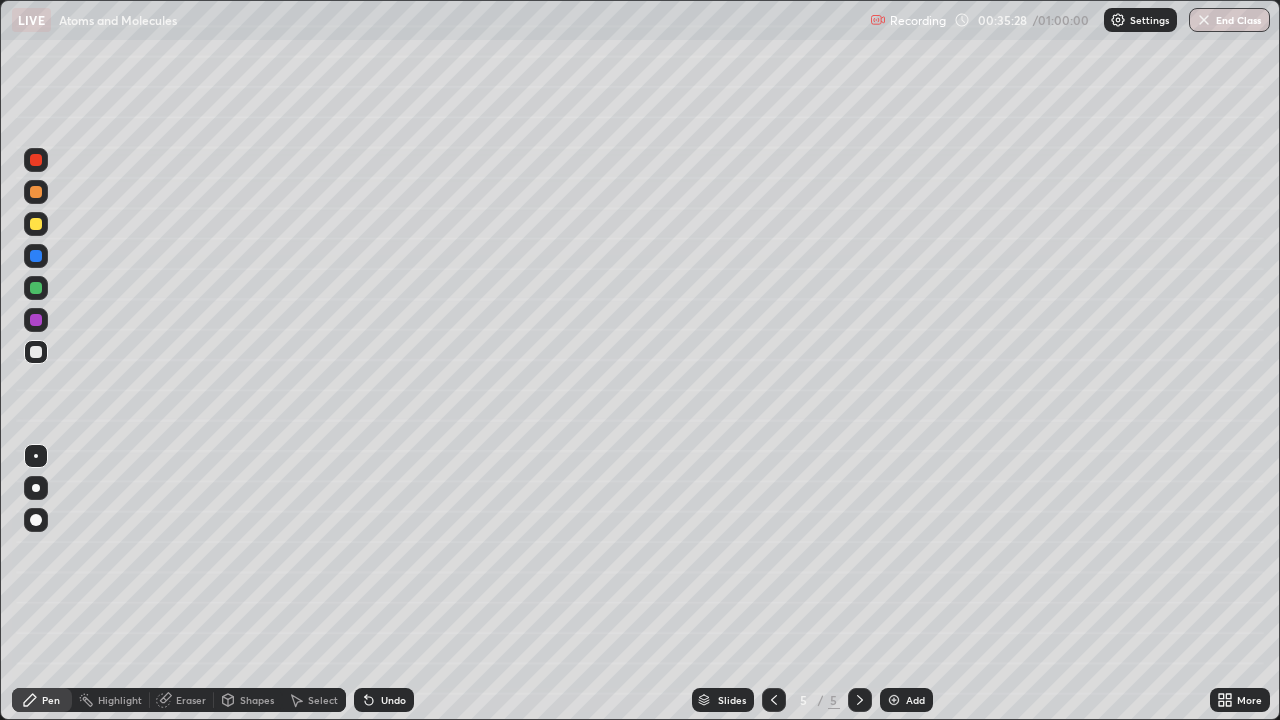 click on "Undo" at bounding box center (393, 700) 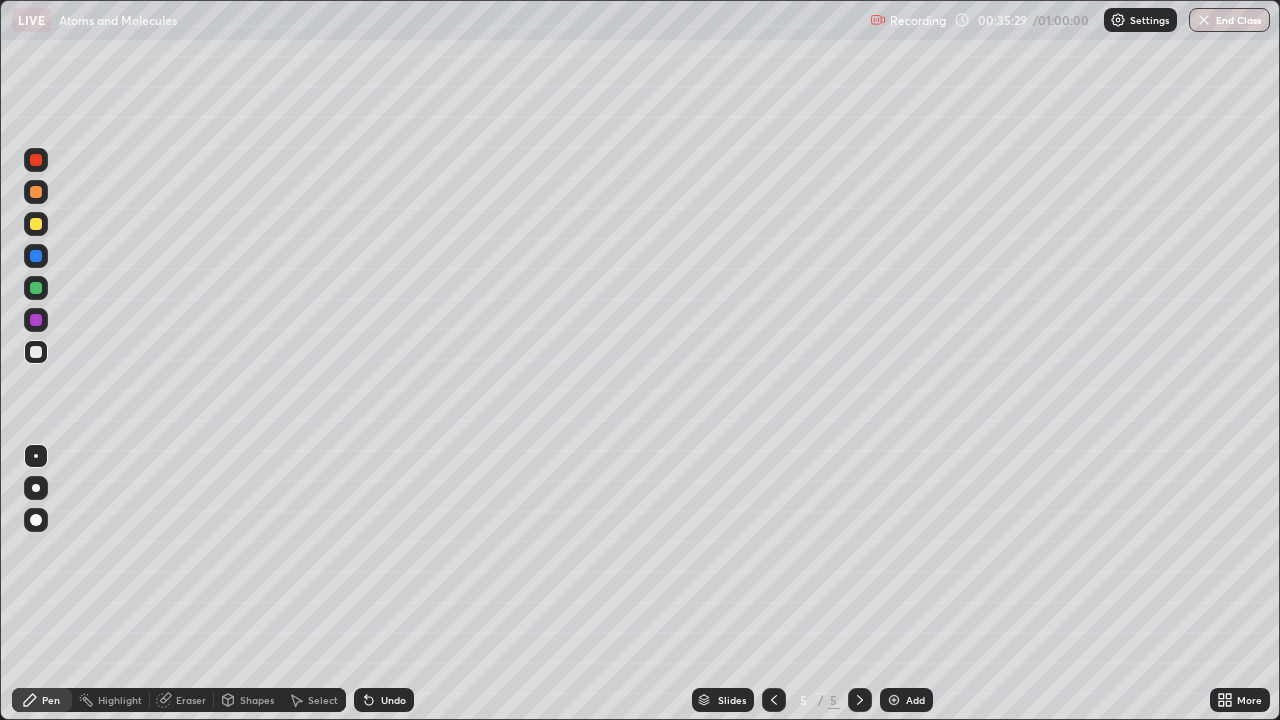 click on "Undo" at bounding box center (393, 700) 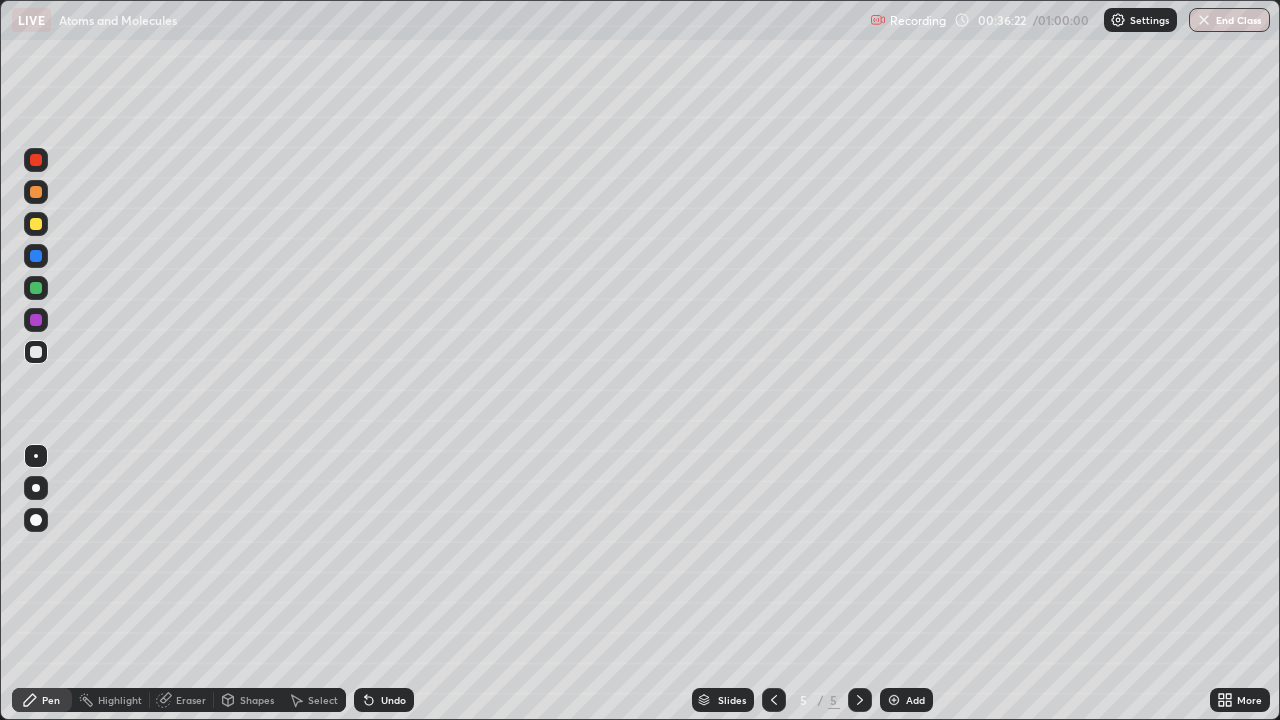 click on "Eraser" at bounding box center (191, 700) 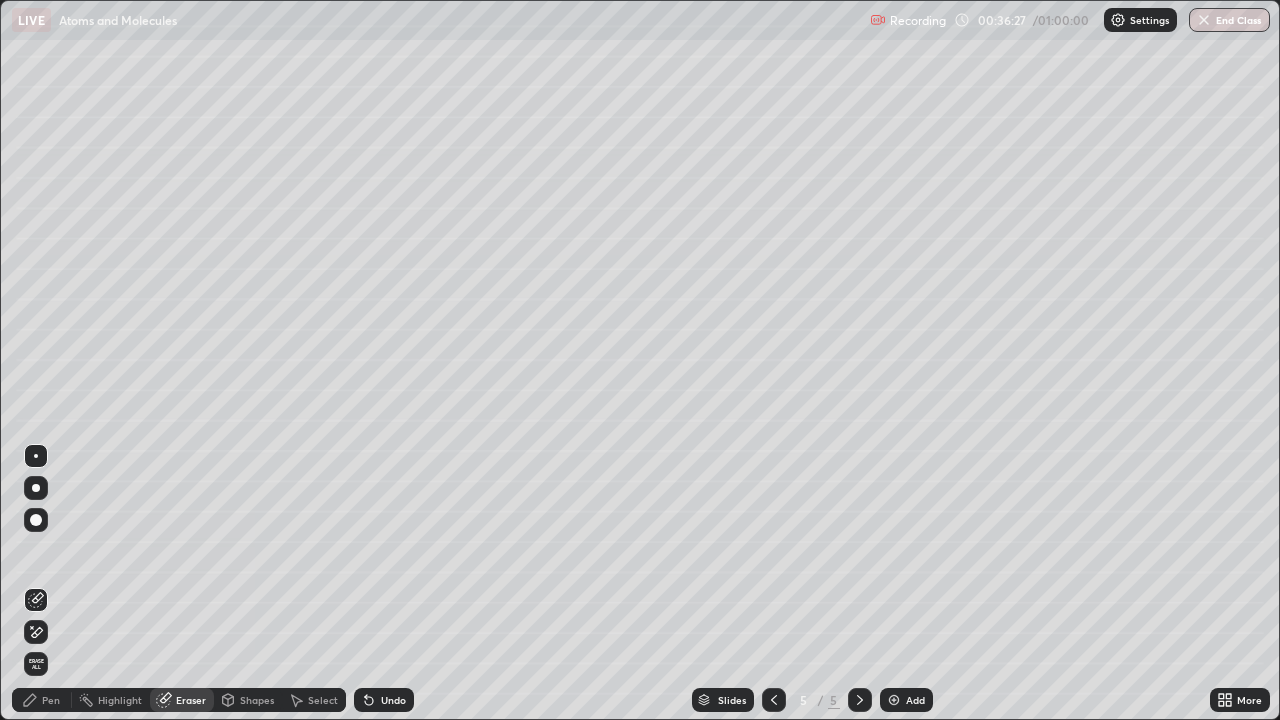 click on "Pen" at bounding box center (51, 700) 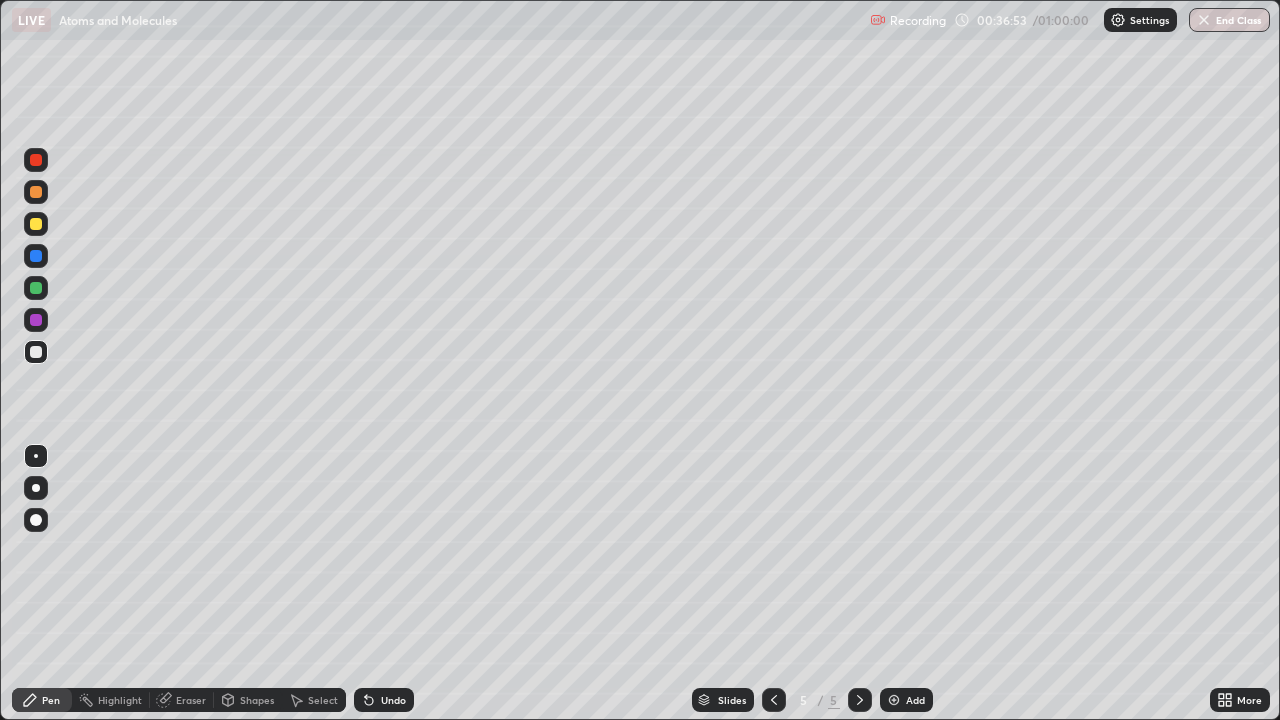 click on "Eraser" at bounding box center [191, 700] 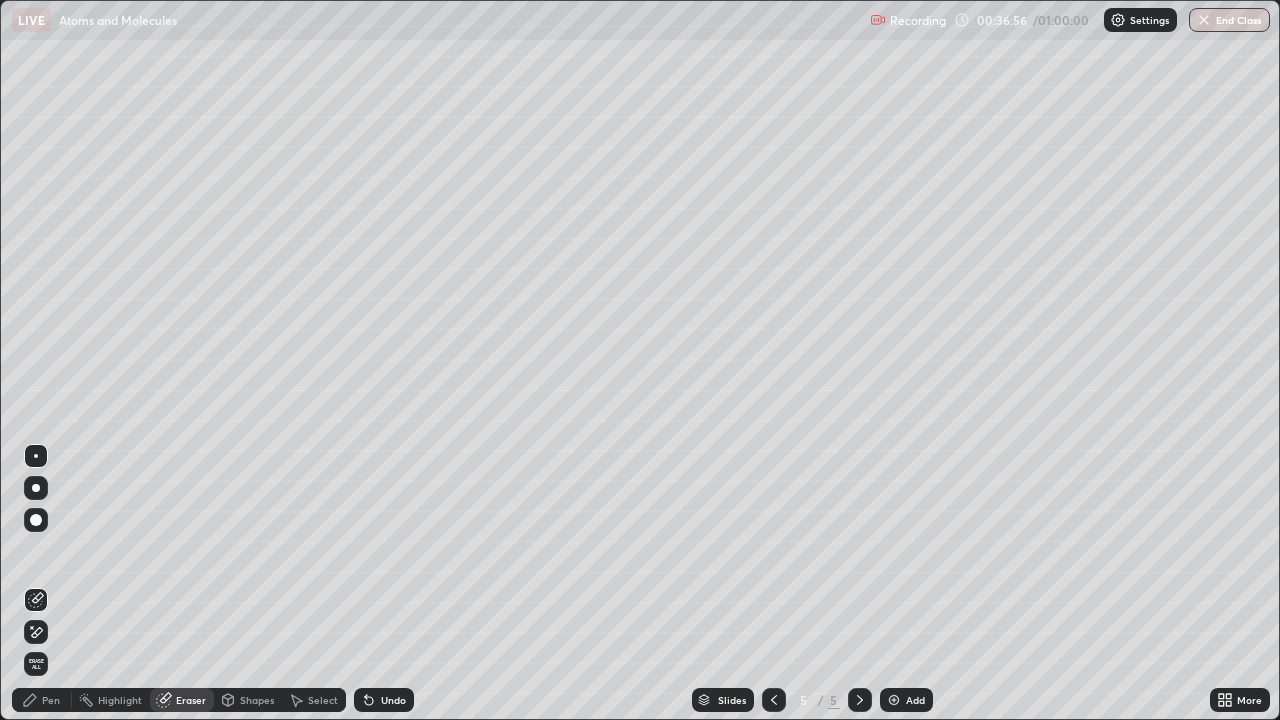click on "Pen" at bounding box center (42, 700) 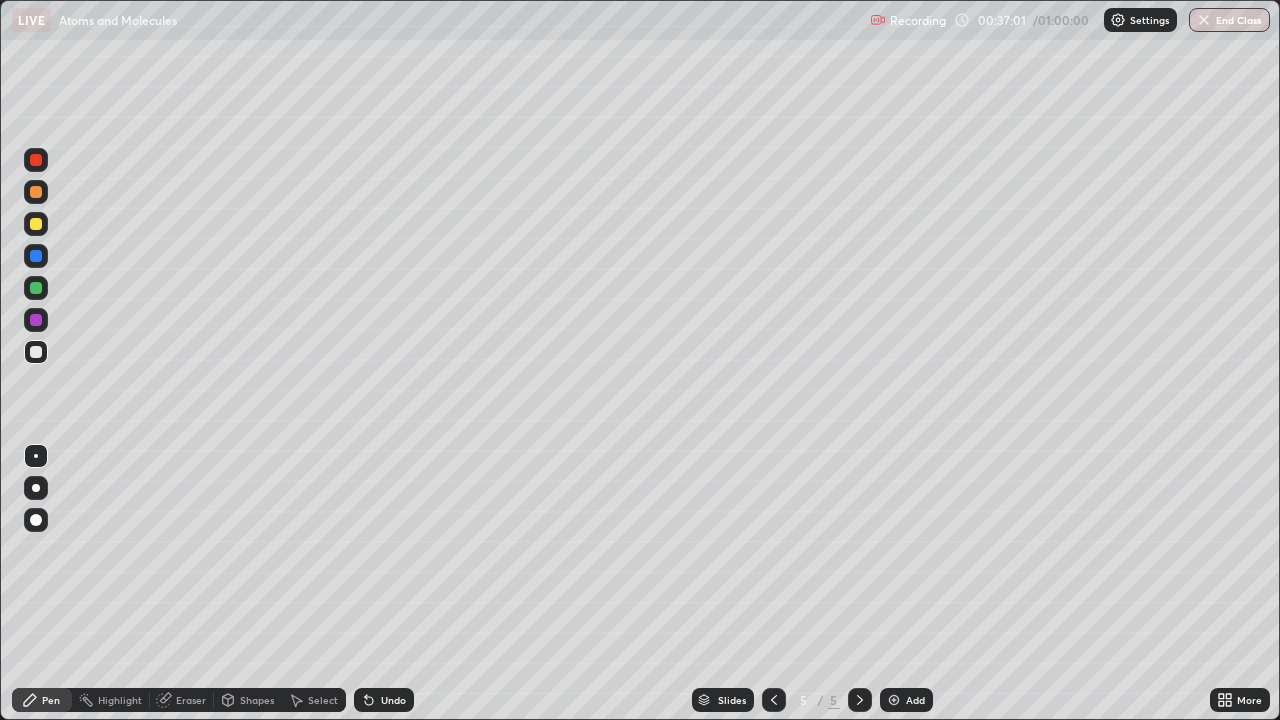 click 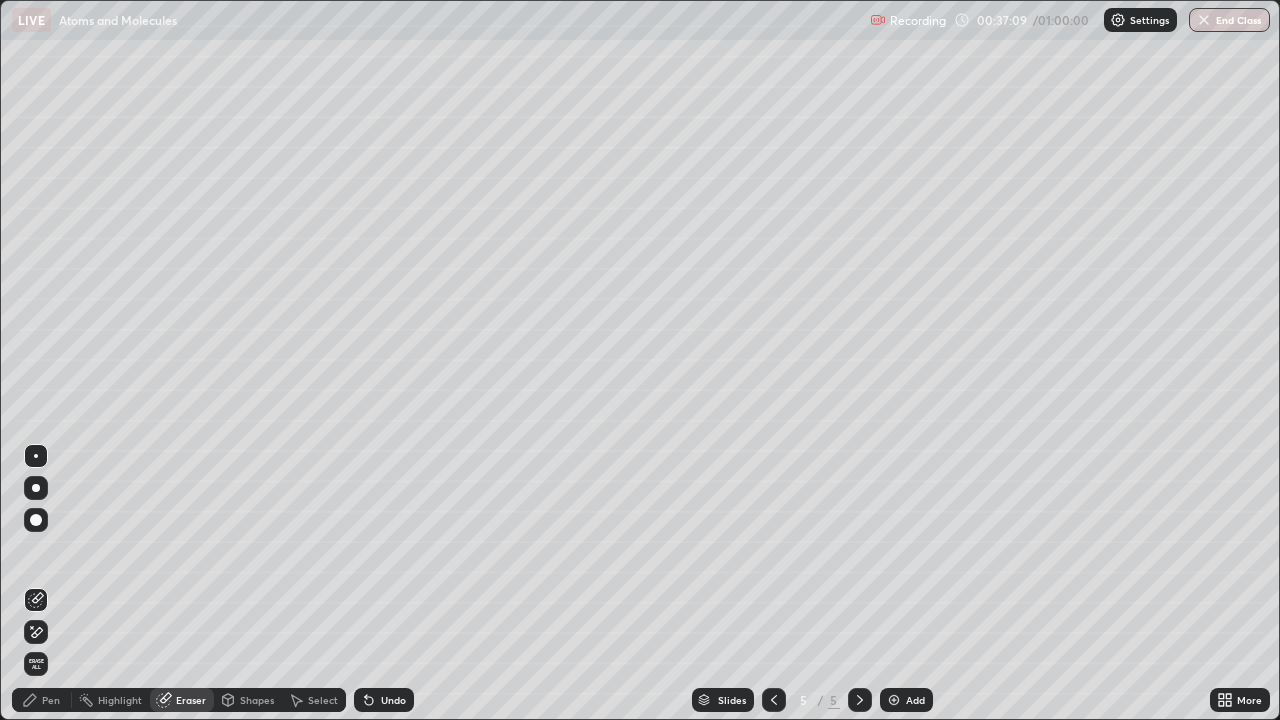 click on "Pen" at bounding box center (42, 700) 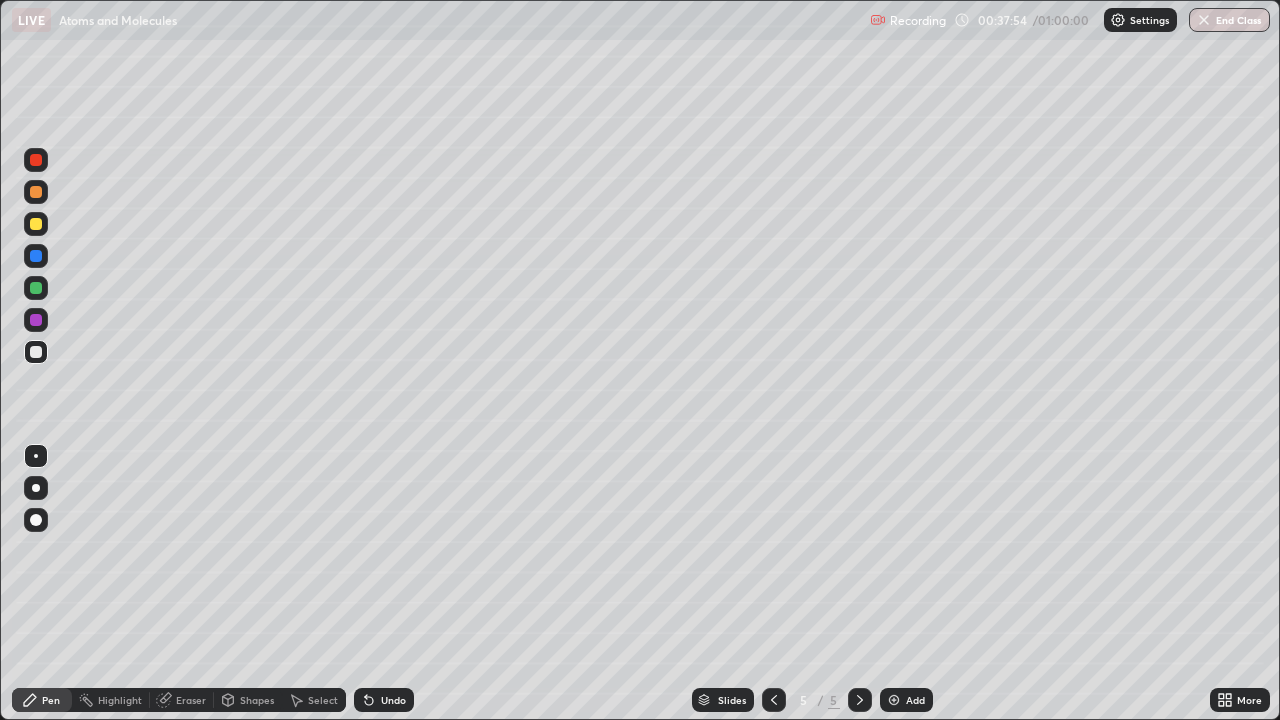click on "Add" at bounding box center [906, 700] 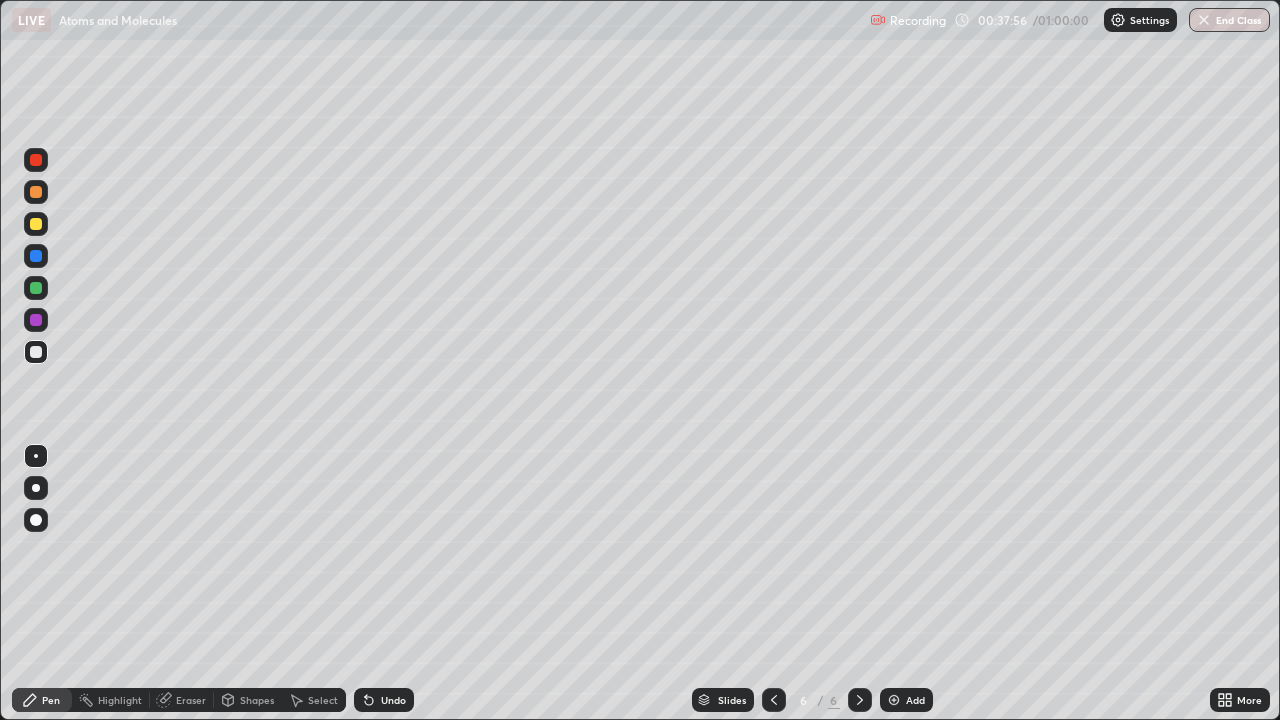 click at bounding box center (36, 224) 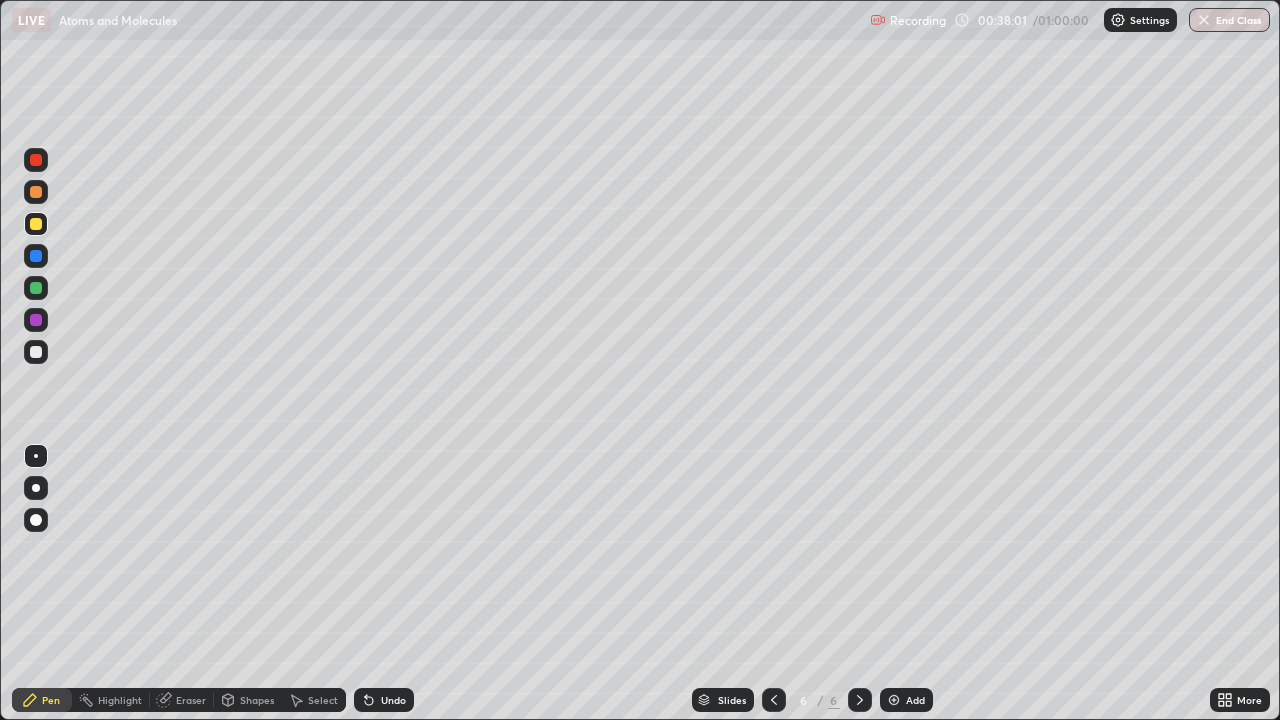 click at bounding box center [36, 352] 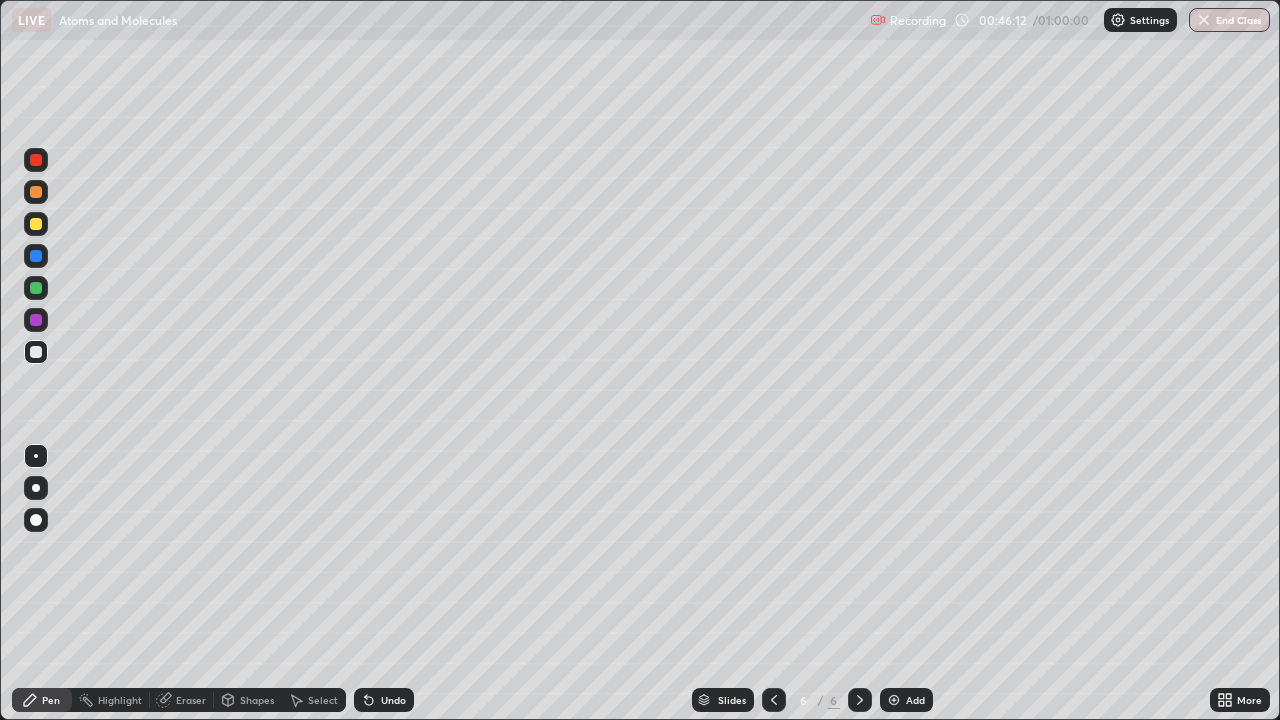 click at bounding box center (894, 700) 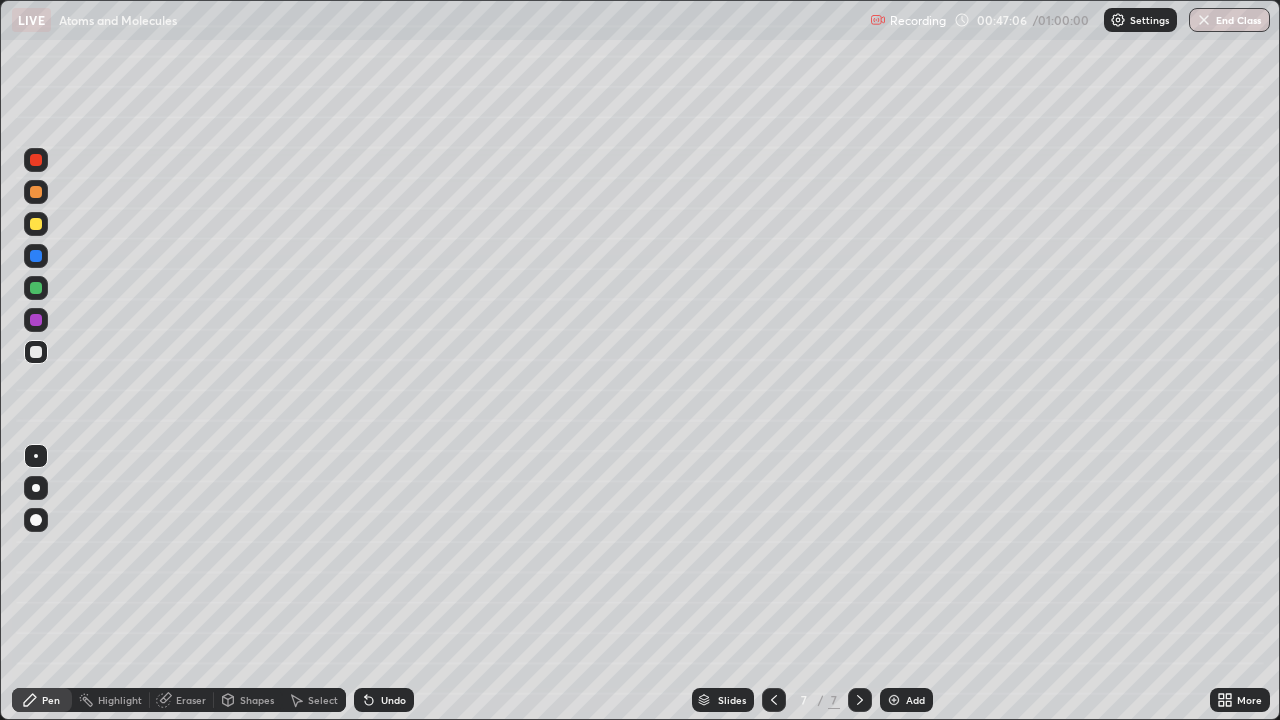 click 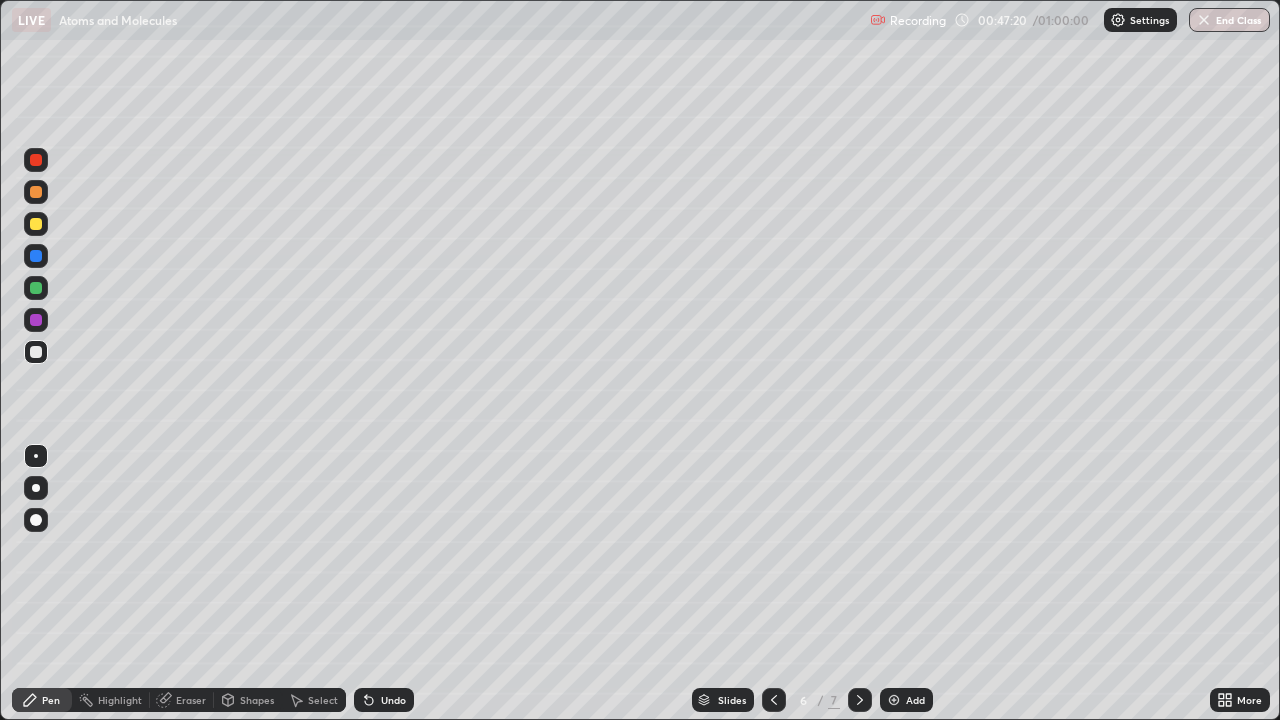 click 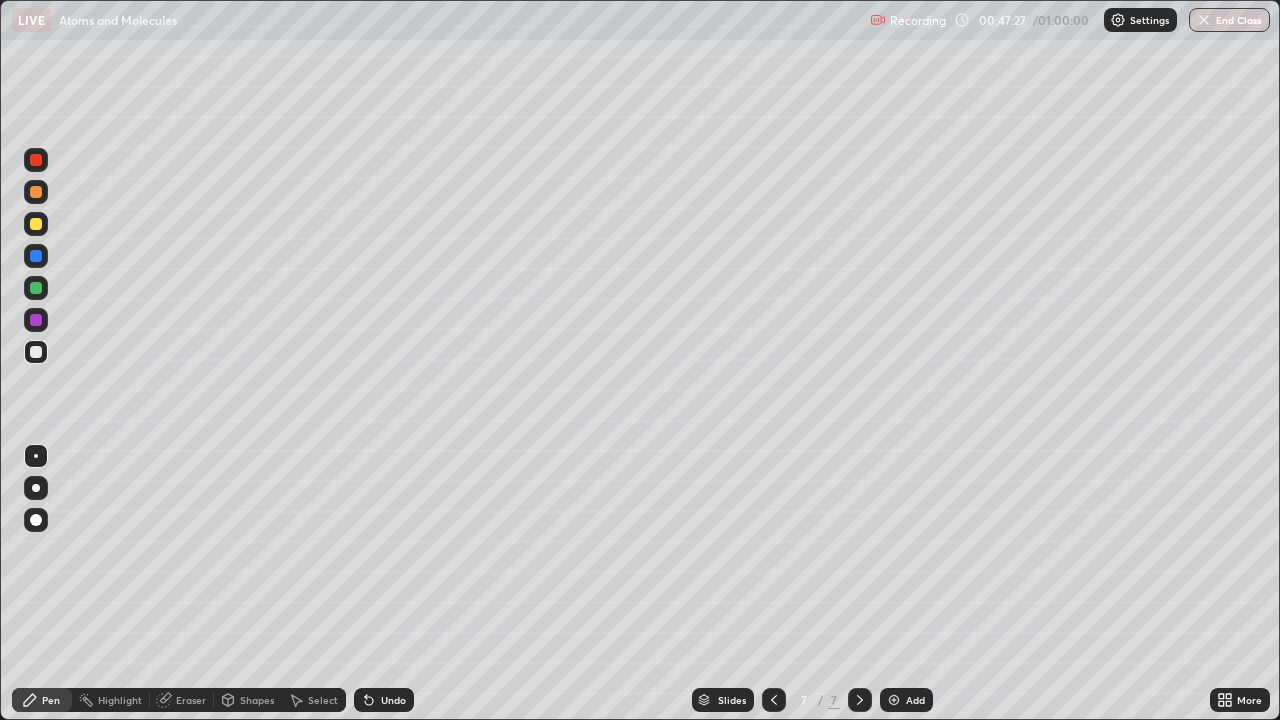 click 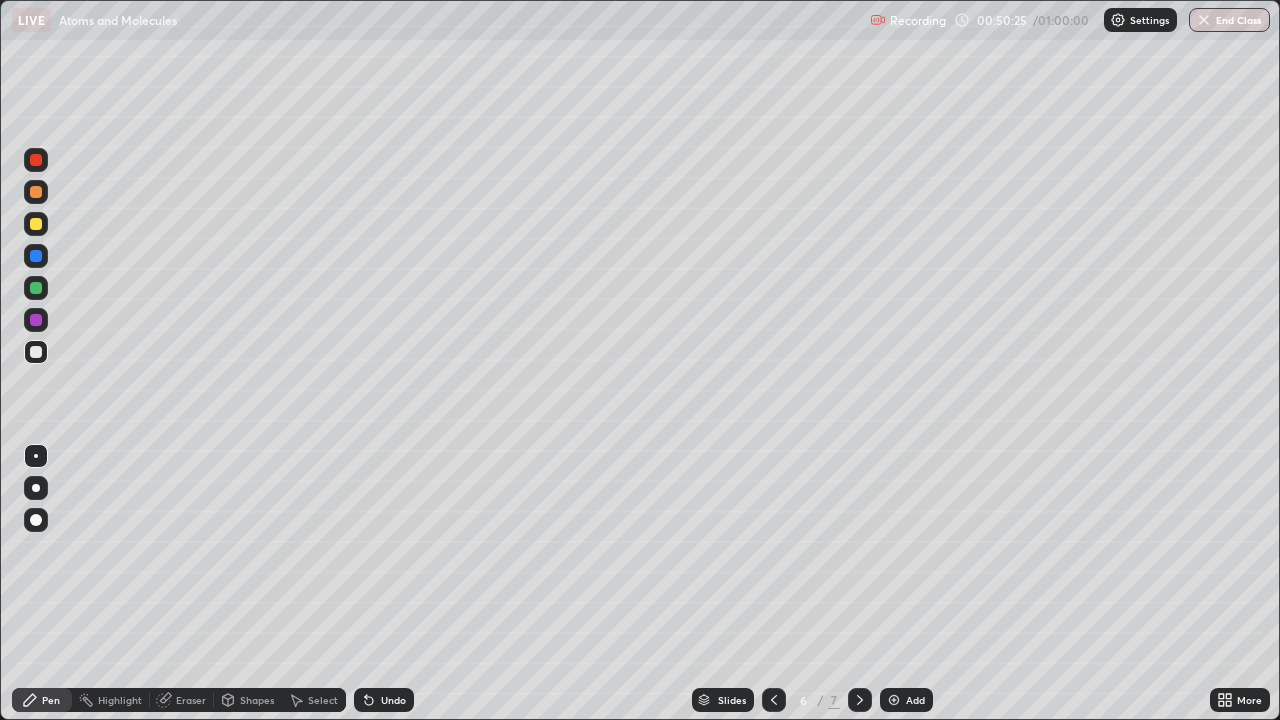 click on "Add" at bounding box center [906, 700] 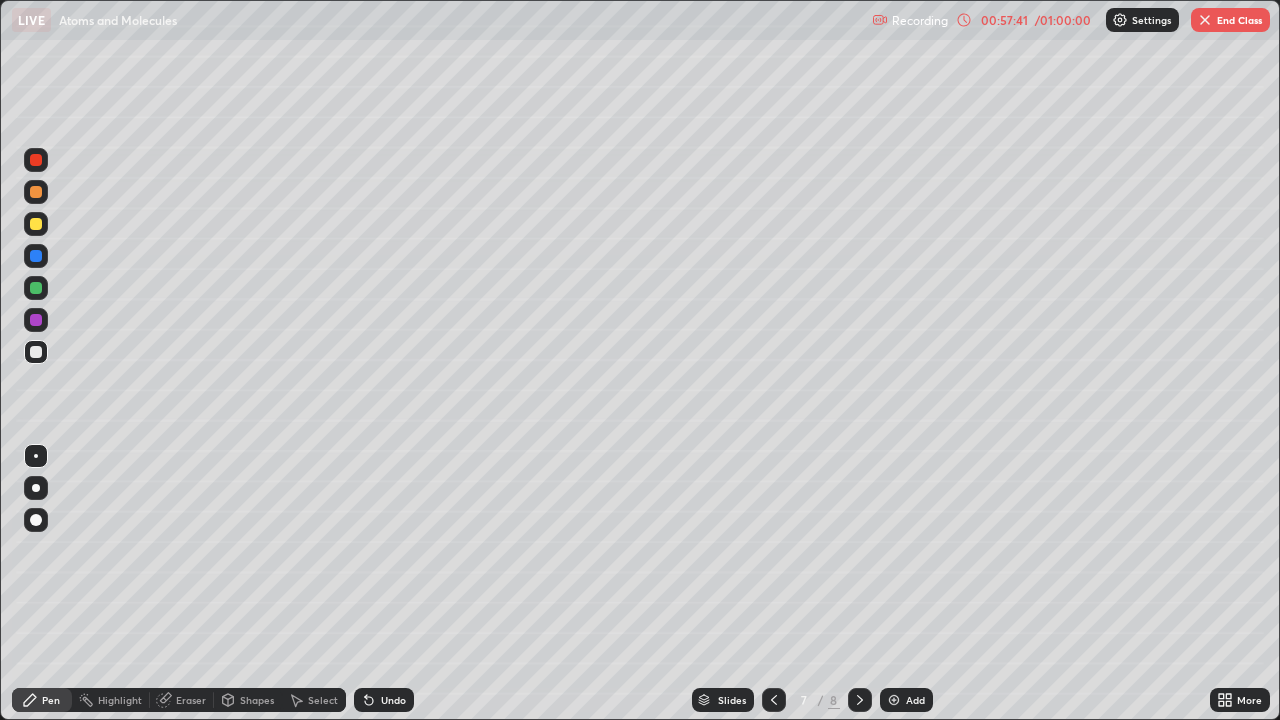 click on "End Class" at bounding box center (1230, 20) 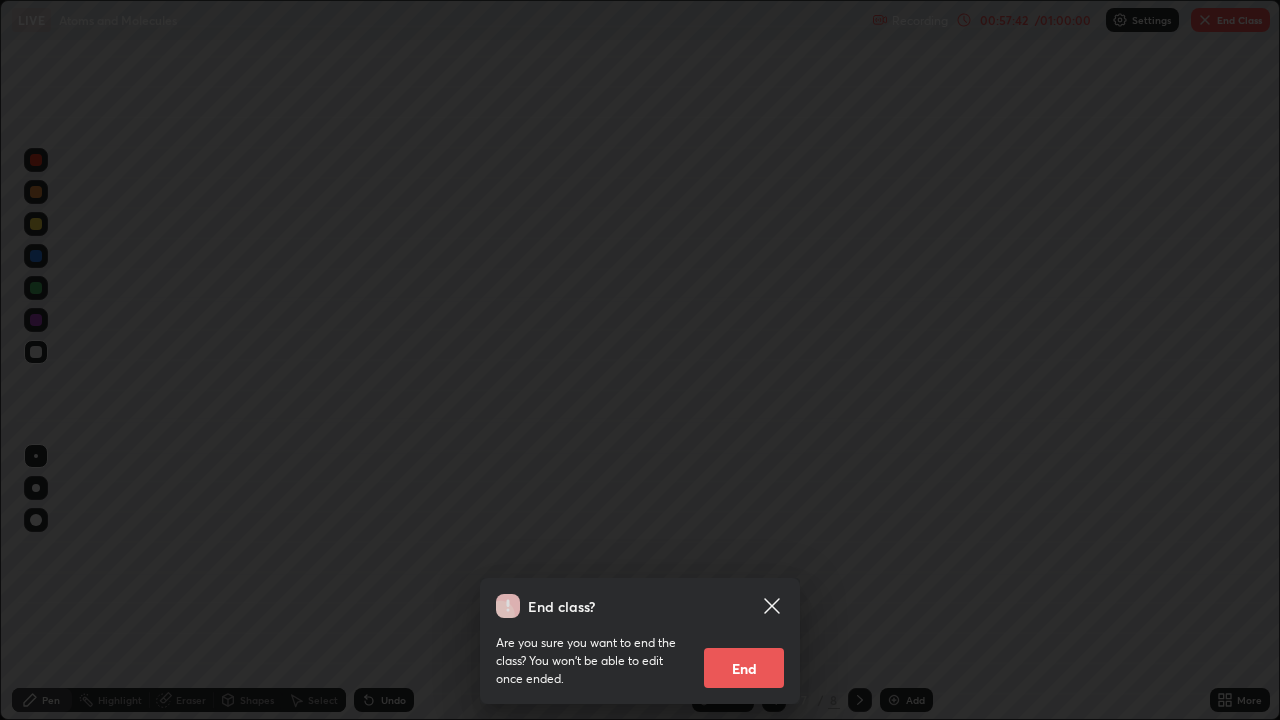click on "End" at bounding box center (744, 668) 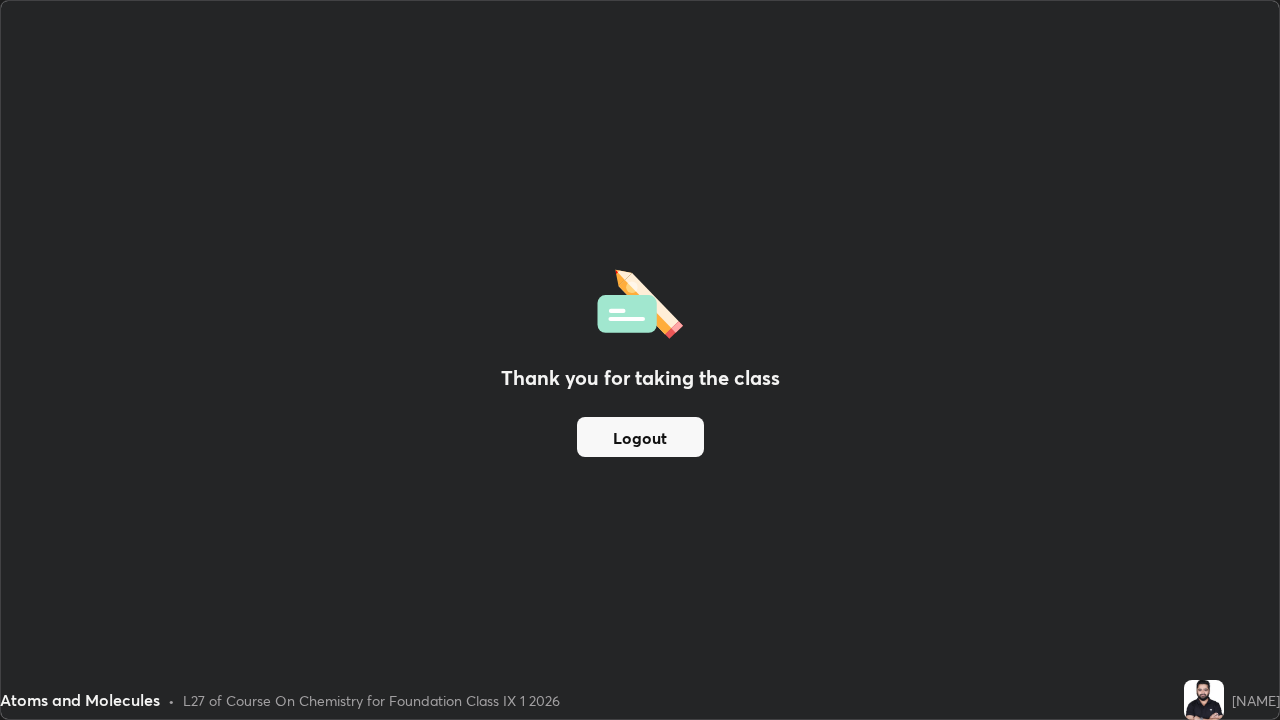 click on "Logout" at bounding box center [640, 437] 